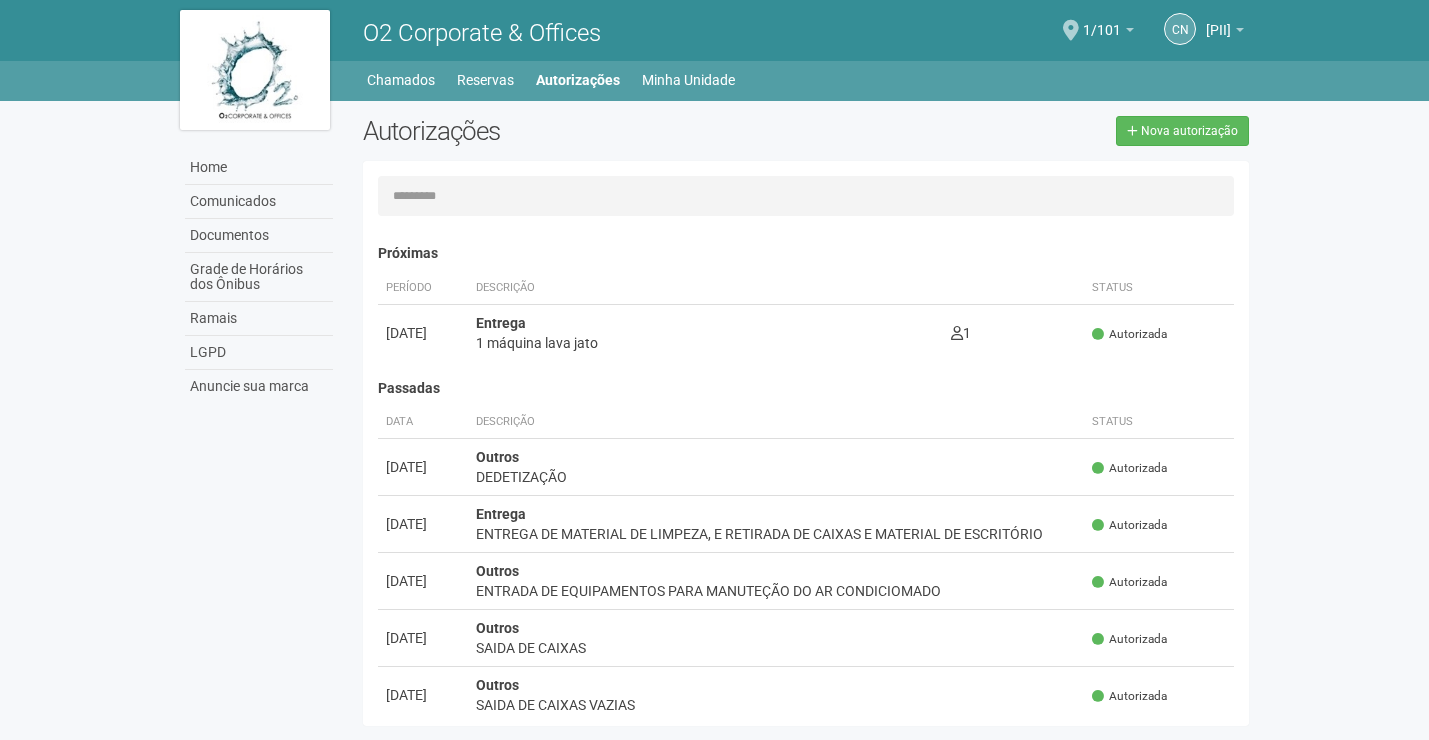 scroll, scrollTop: 0, scrollLeft: 0, axis: both 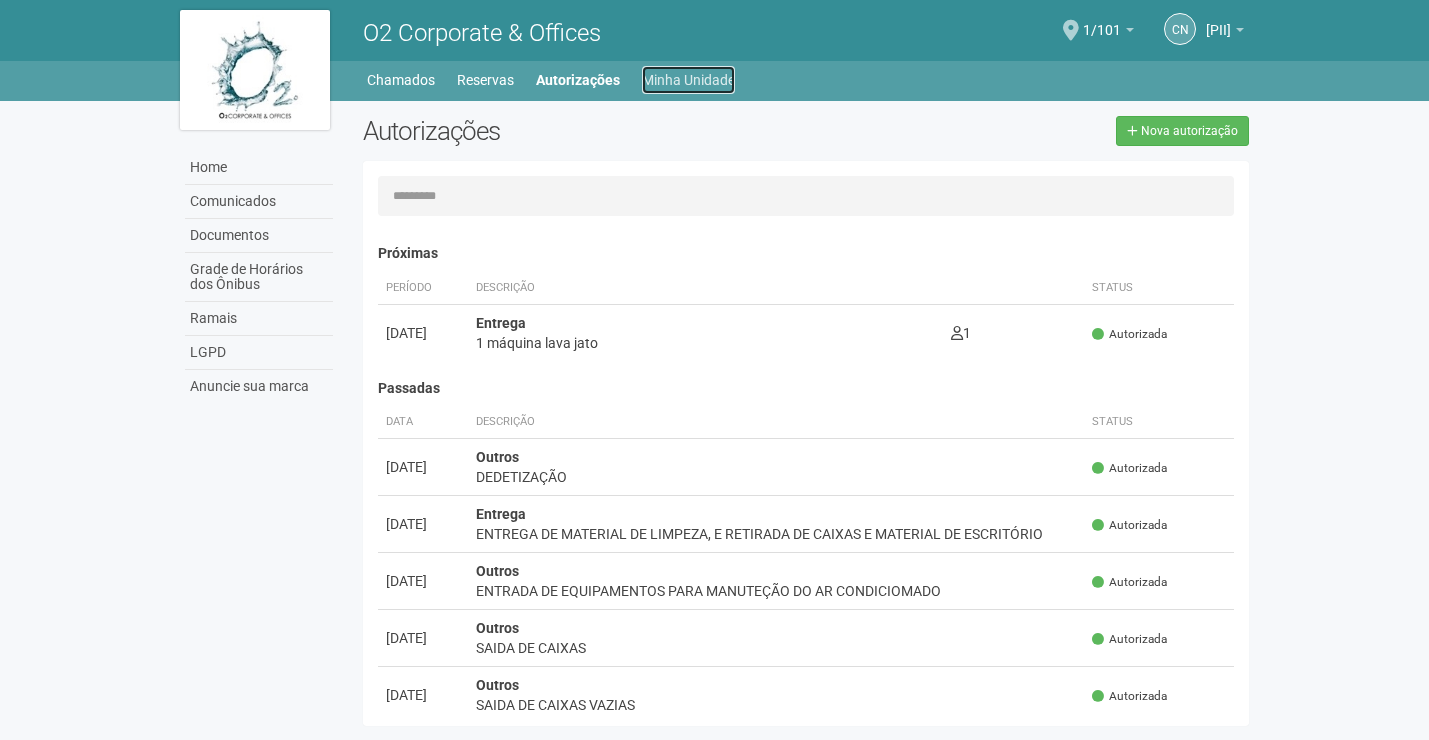 click on "Minha Unidade" at bounding box center (688, 80) 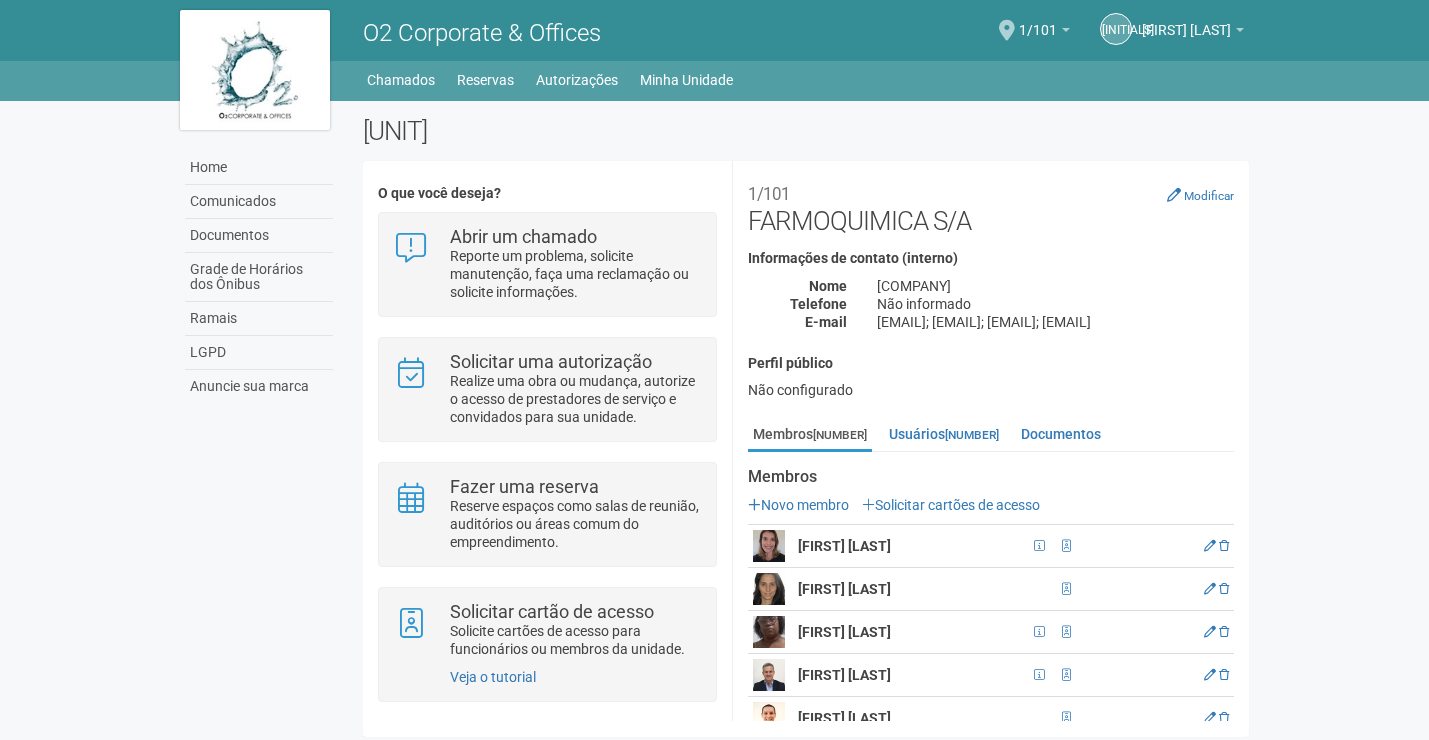 scroll, scrollTop: 0, scrollLeft: 0, axis: both 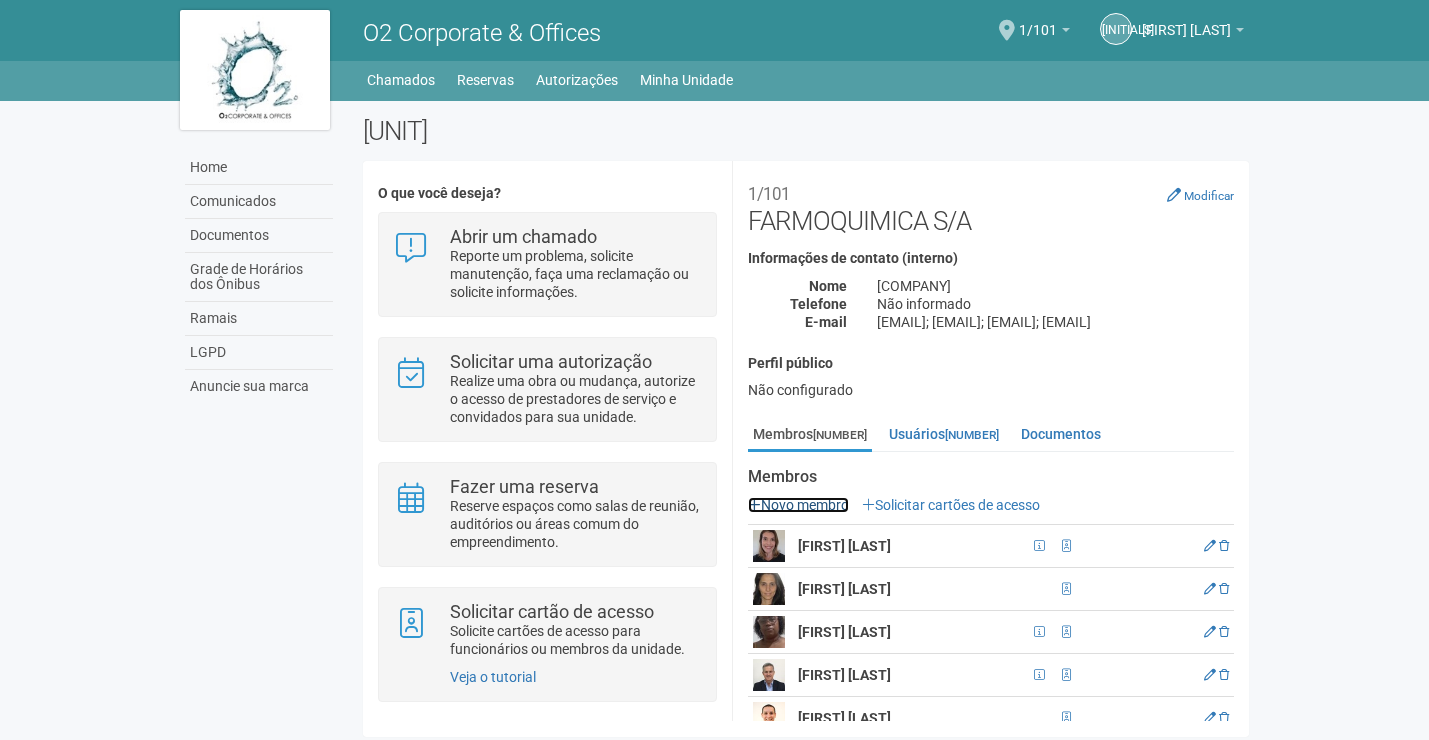 click on "Novo membro" at bounding box center [798, 505] 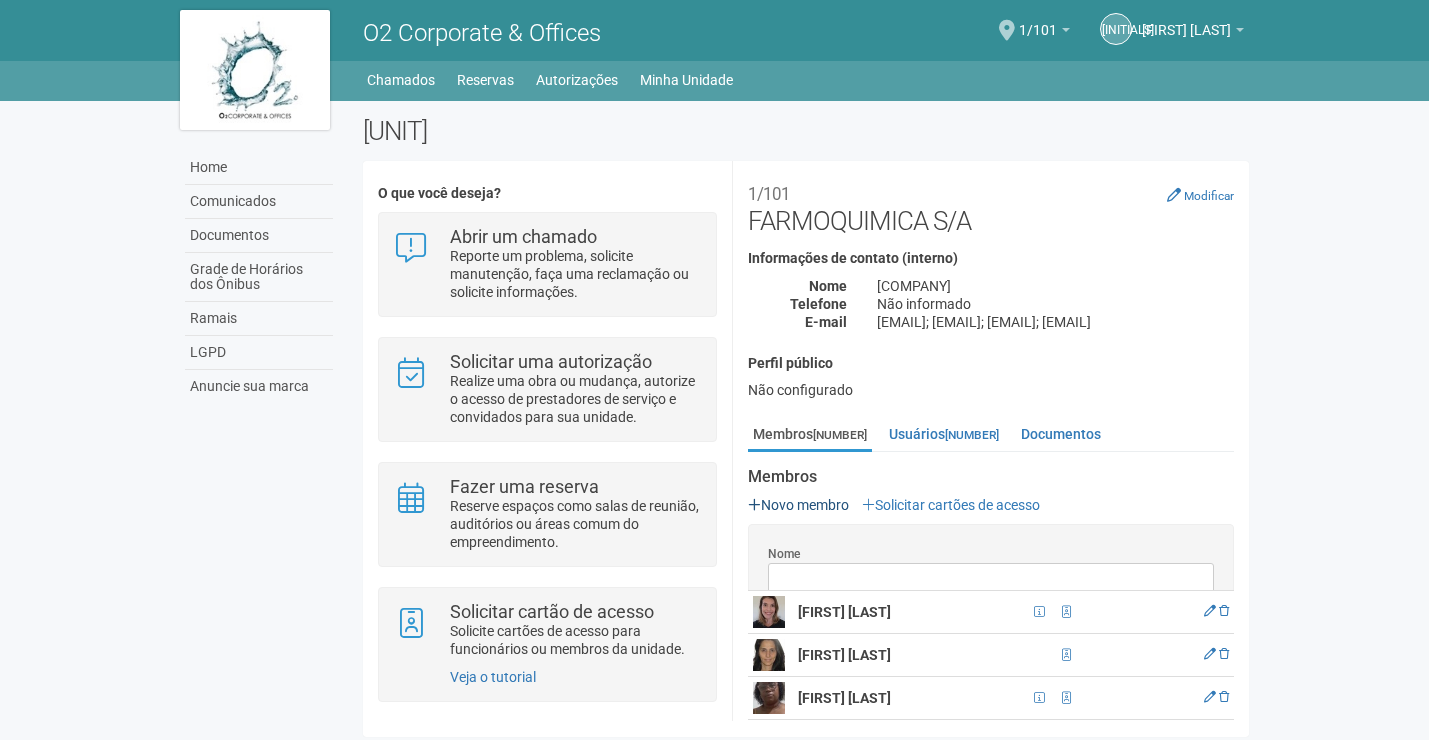 scroll, scrollTop: 0, scrollLeft: 0, axis: both 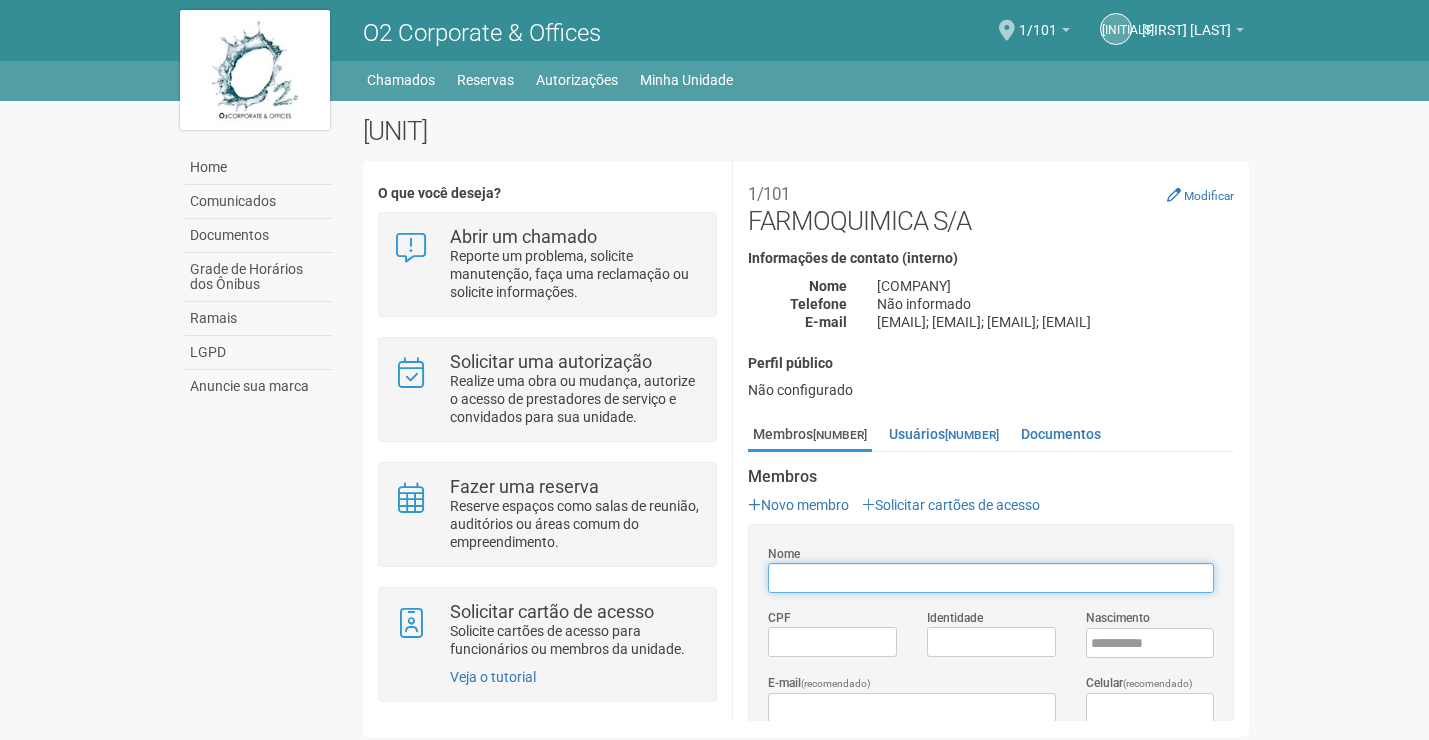 paste on "**********" 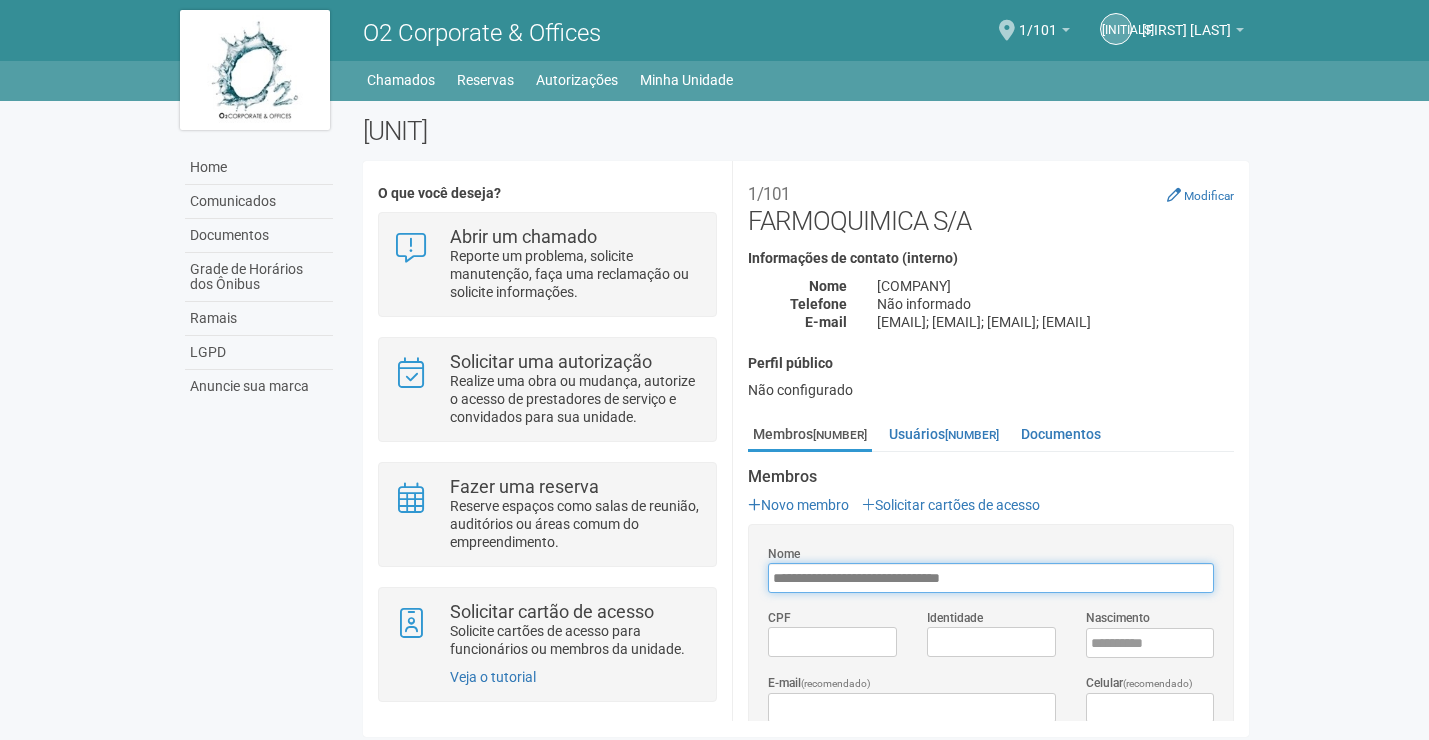 type on "**********" 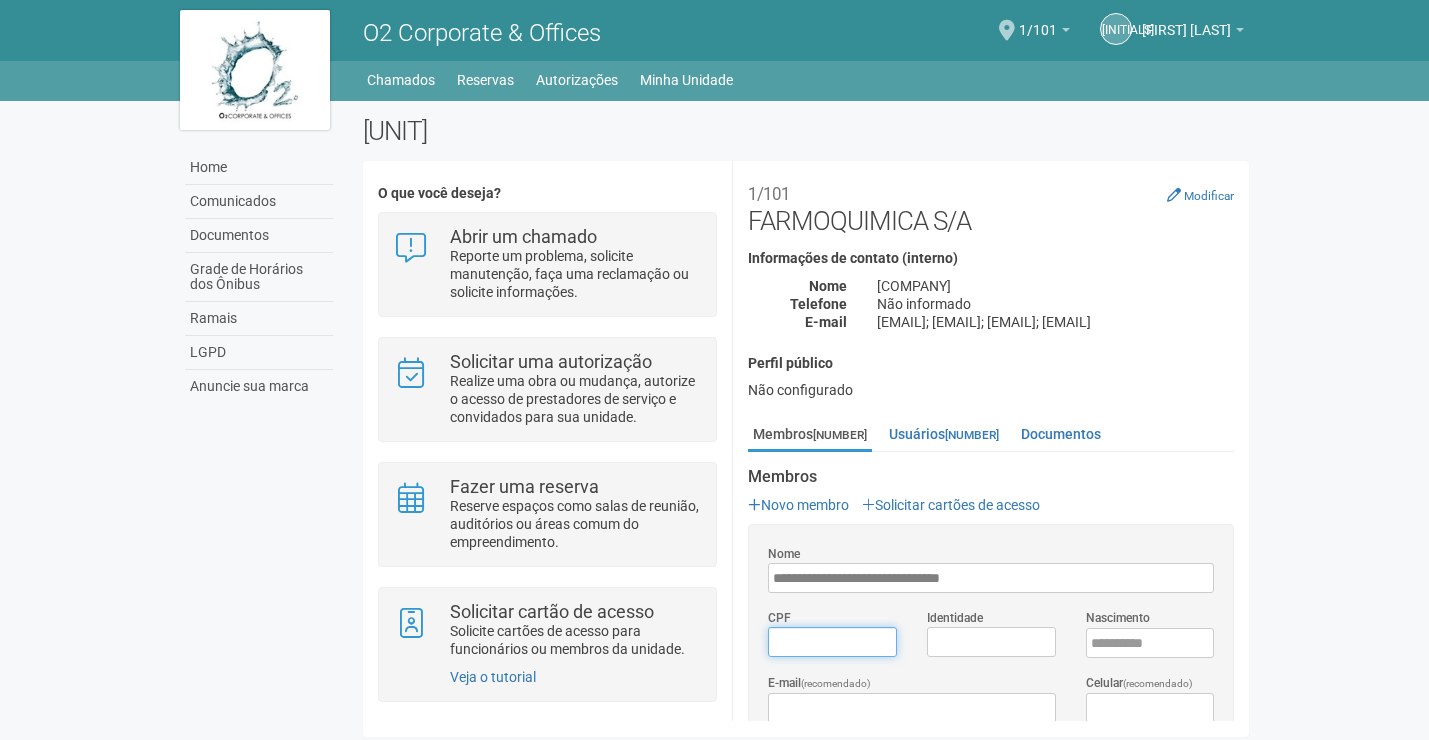 type on "*********" 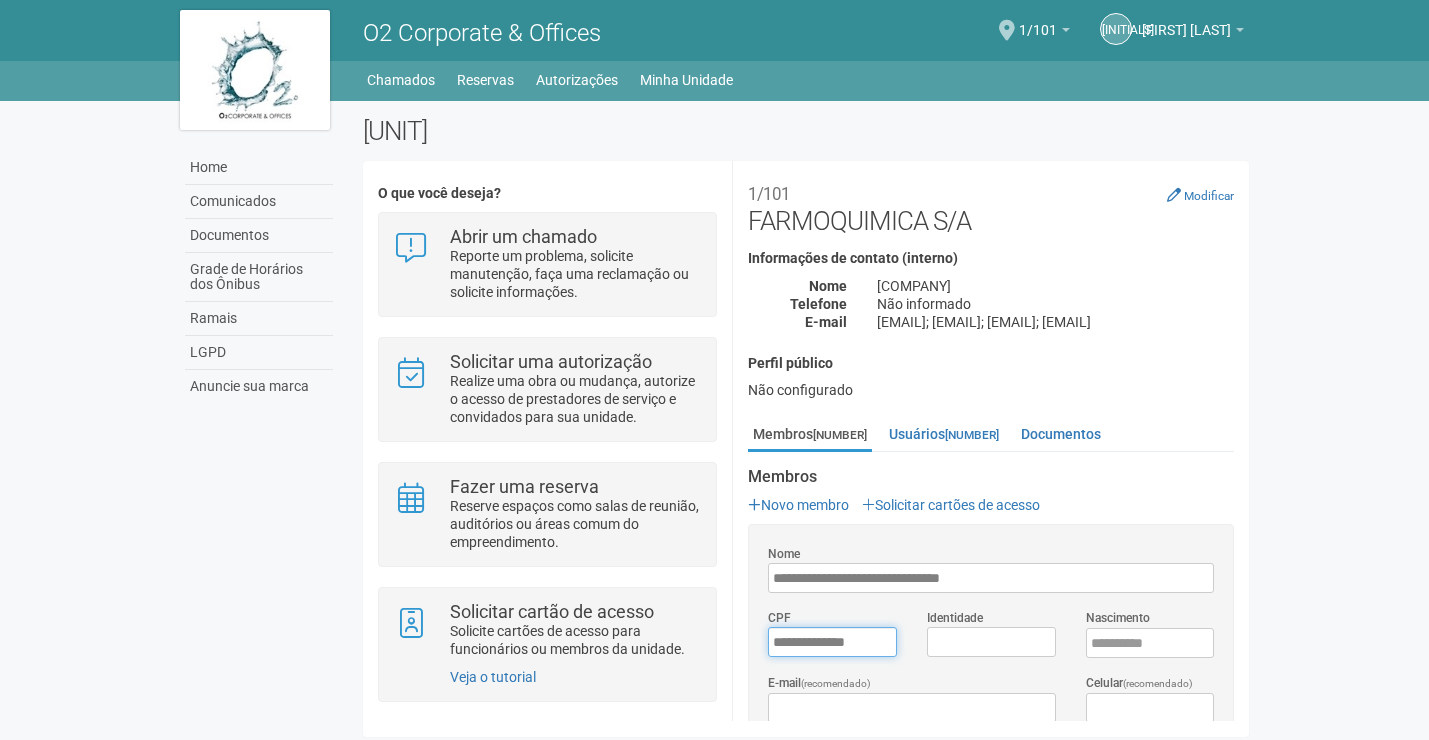 click on "*********" at bounding box center (832, 642) 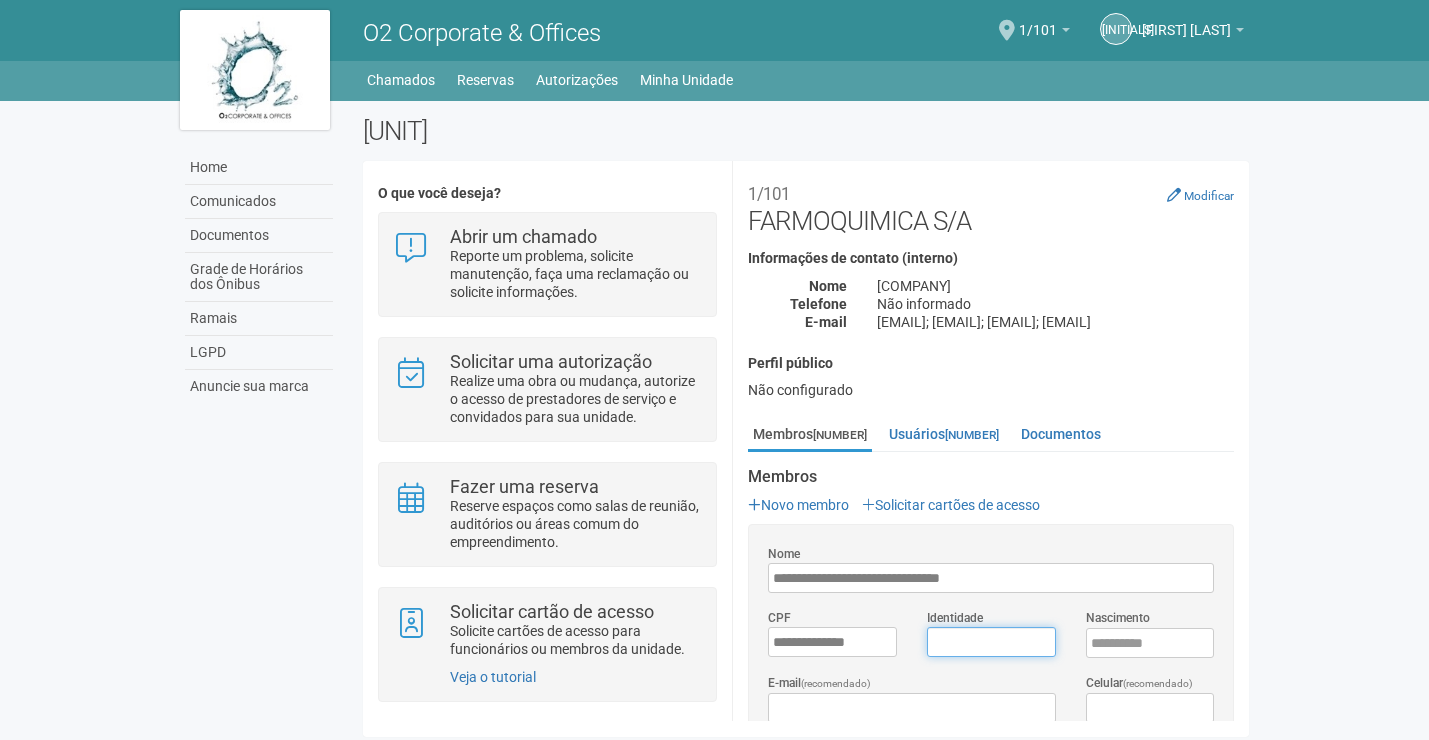 type 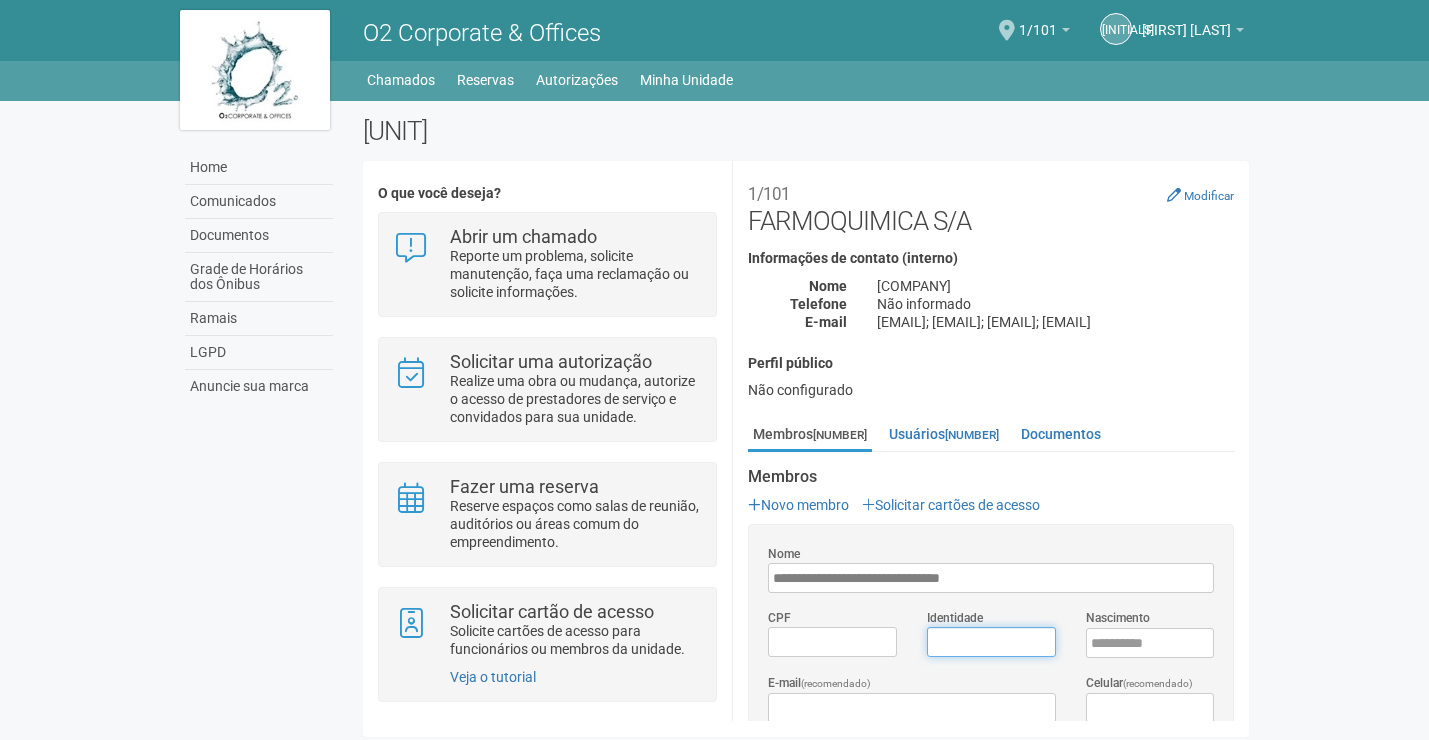 click on "Identidade" at bounding box center (991, 642) 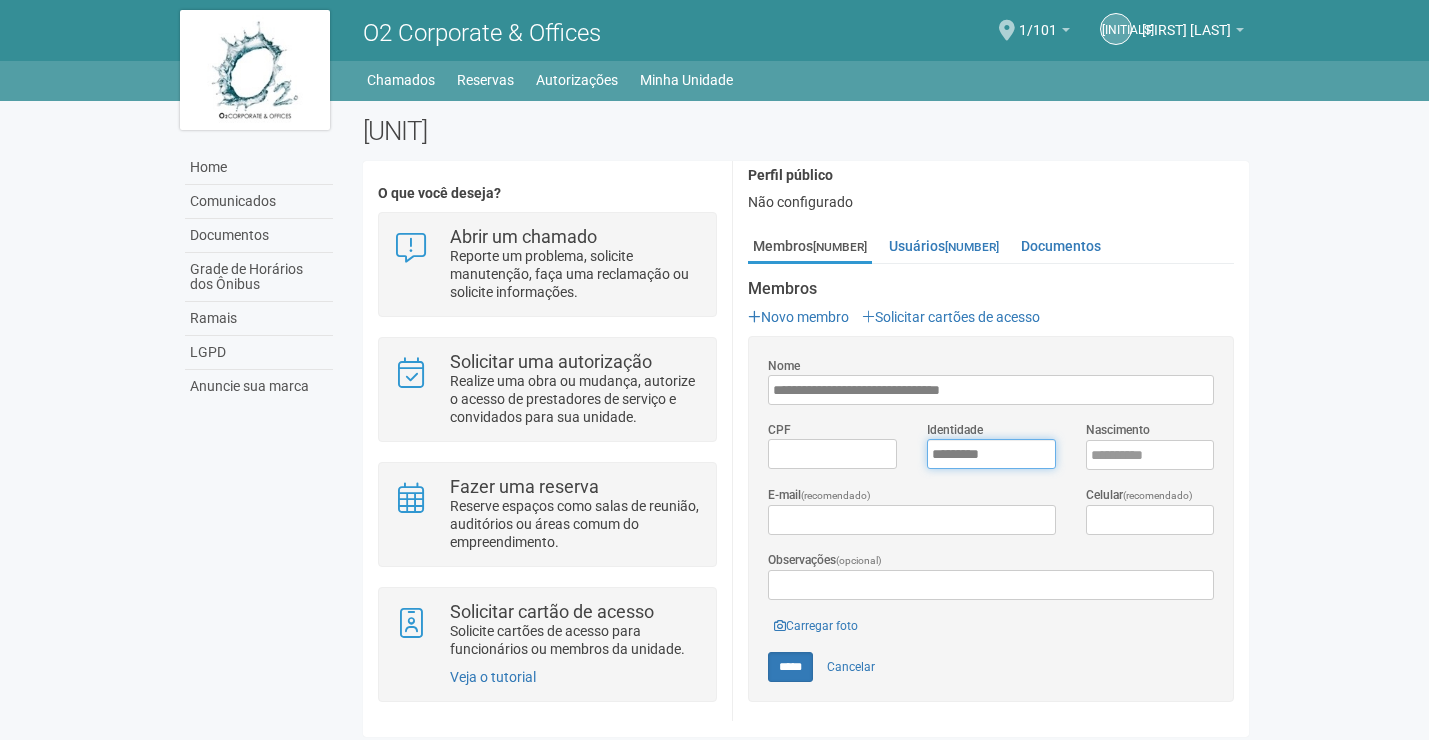 scroll, scrollTop: 200, scrollLeft: 0, axis: vertical 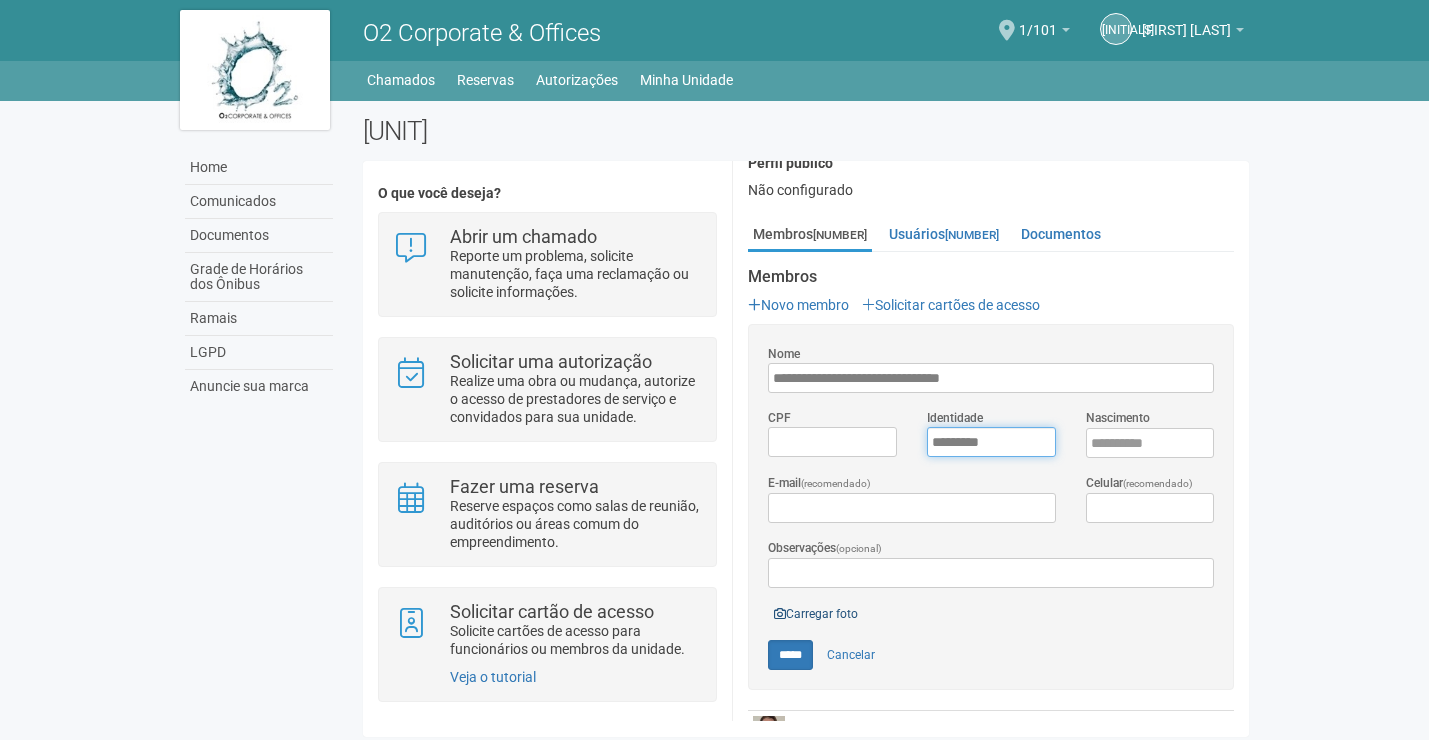 type on "*********" 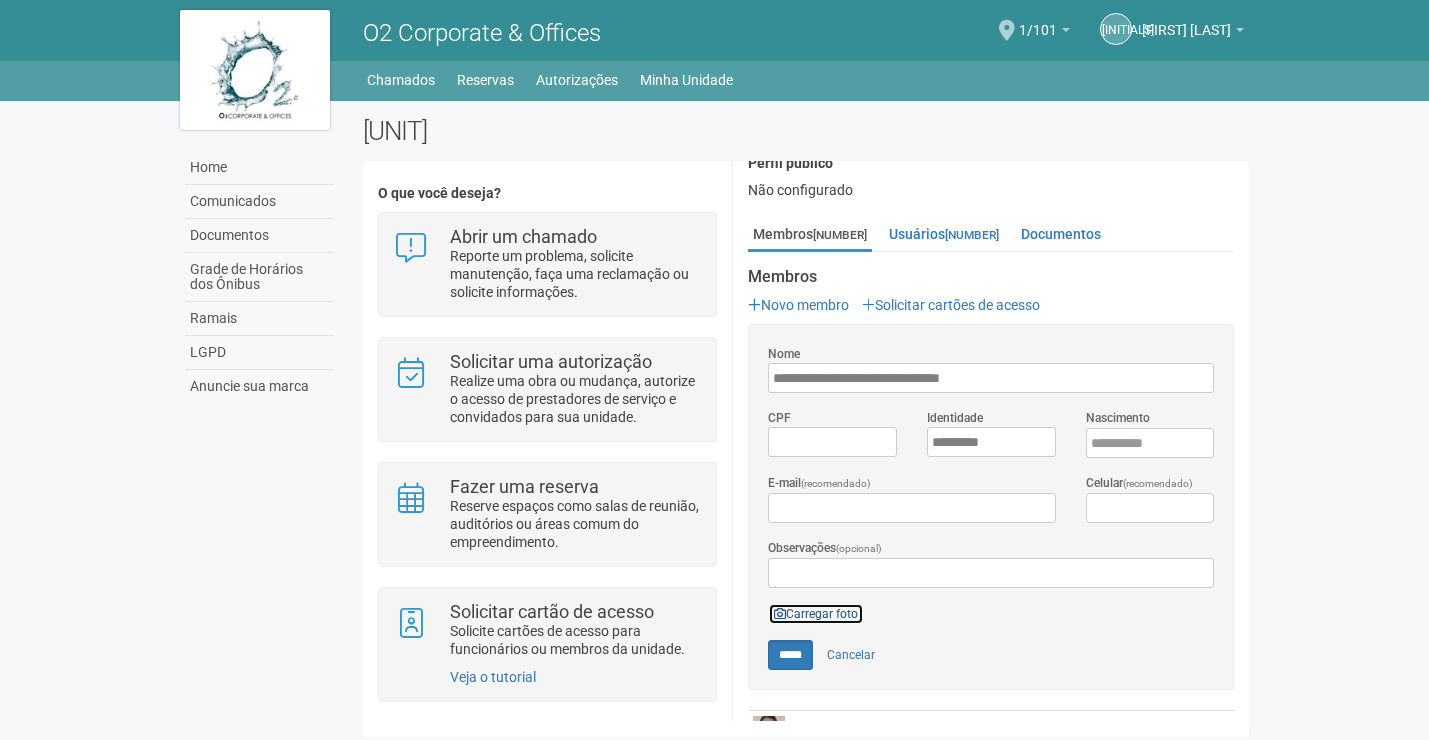 click on "Carregar foto" at bounding box center (816, 614) 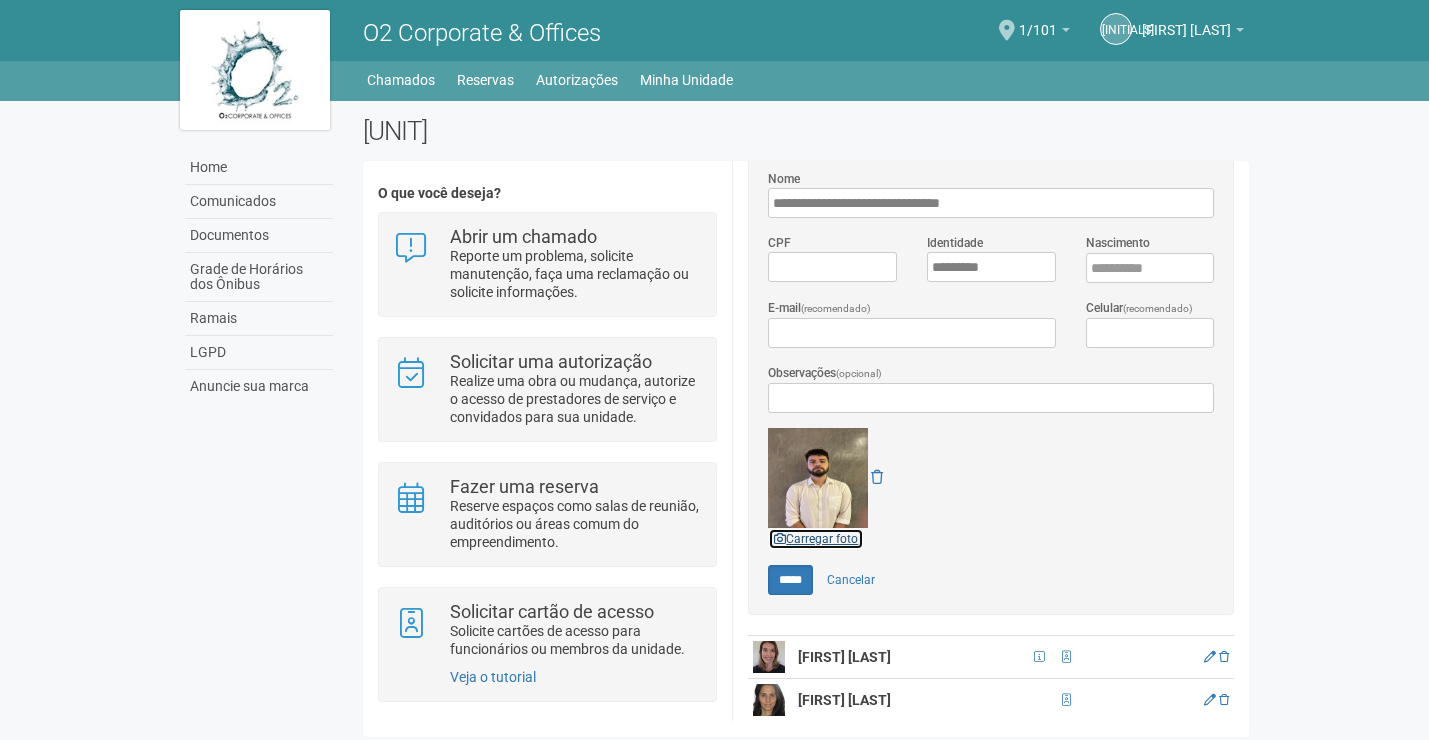 scroll, scrollTop: 400, scrollLeft: 0, axis: vertical 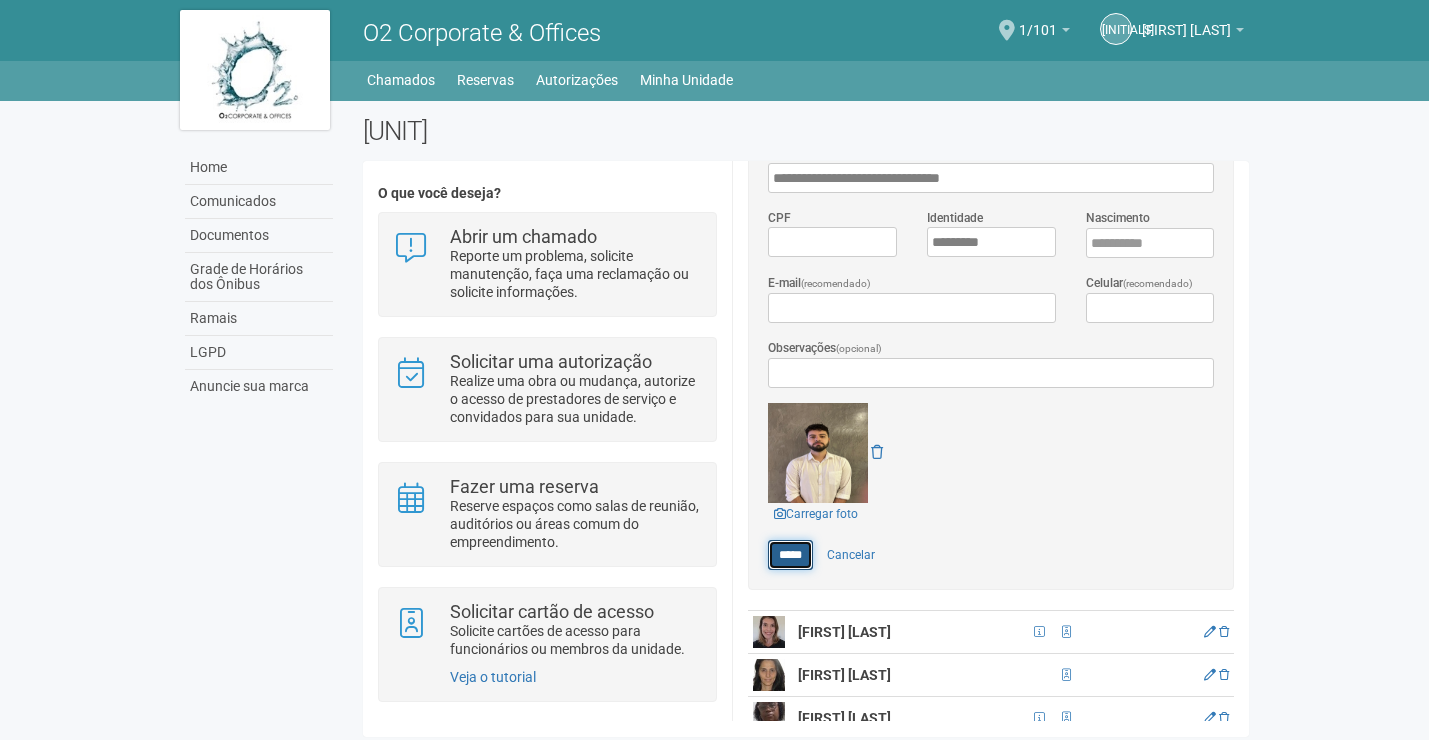click on "*****" at bounding box center (790, 555) 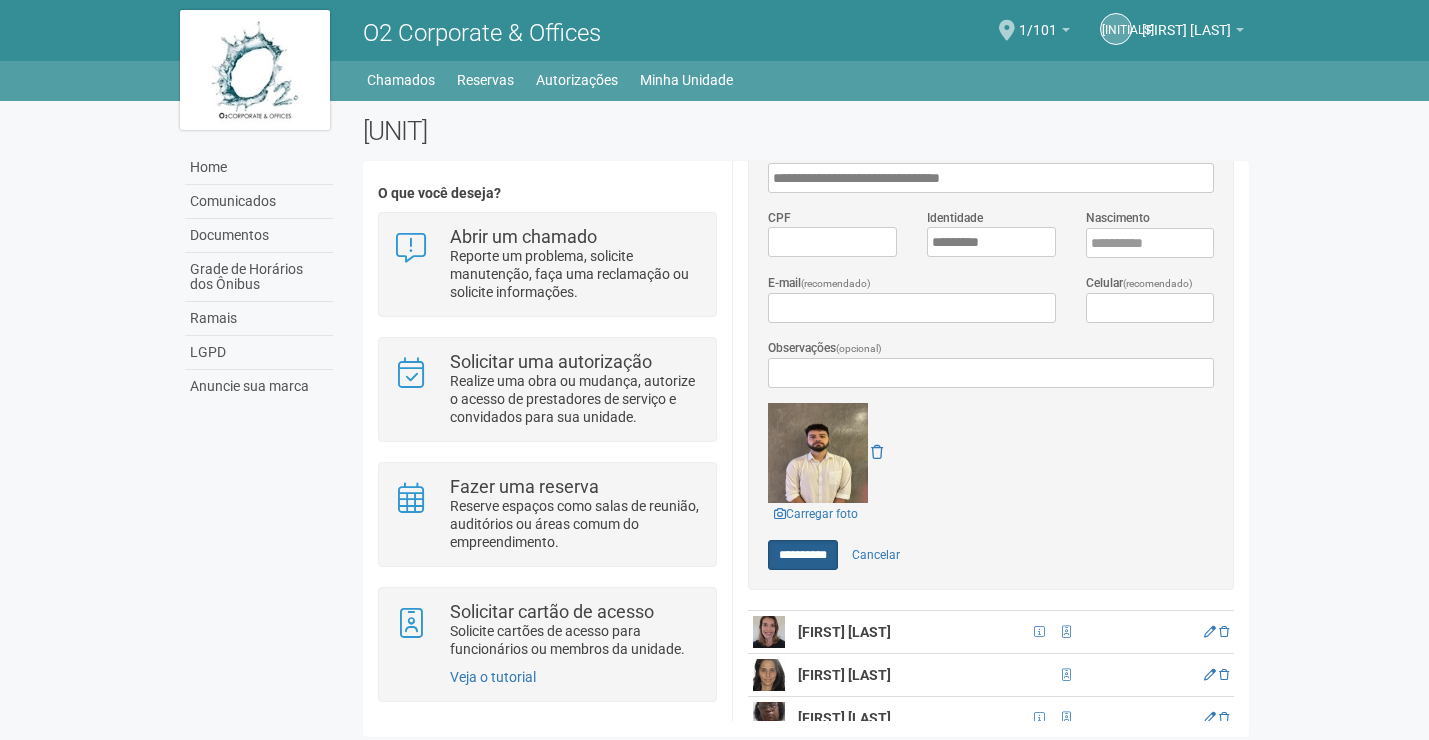 type on "*****" 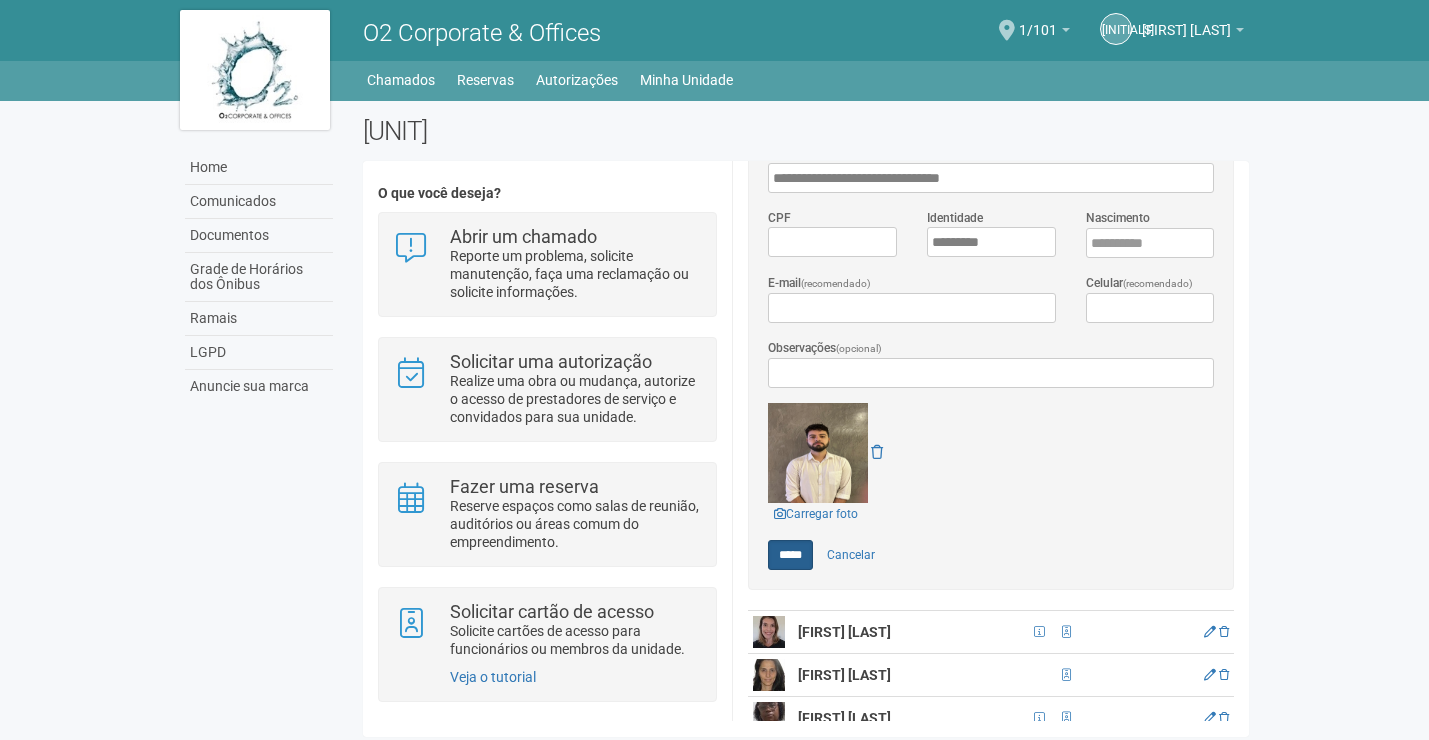 scroll, scrollTop: 0, scrollLeft: 0, axis: both 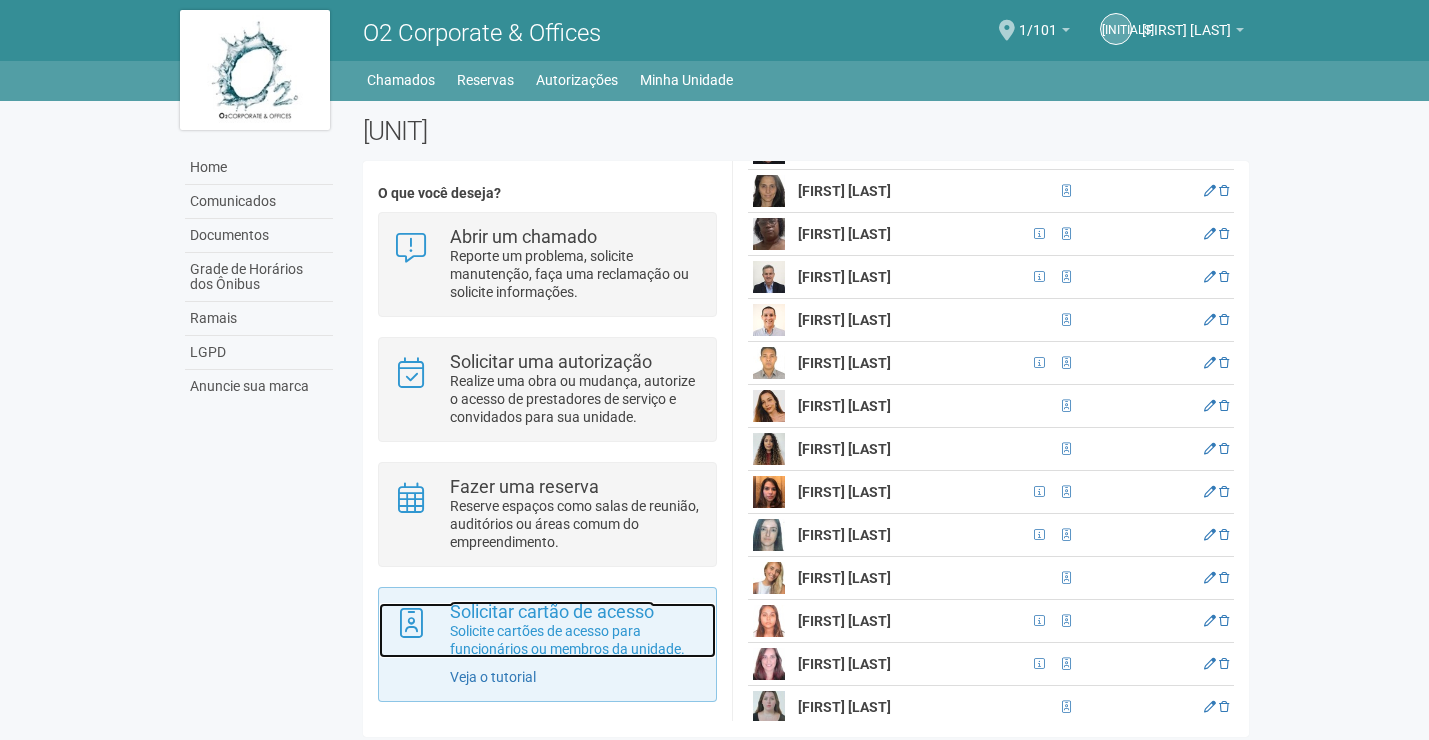 click on "Solicite cartões de acesso para funcionários ou membros da unidade." at bounding box center (575, 640) 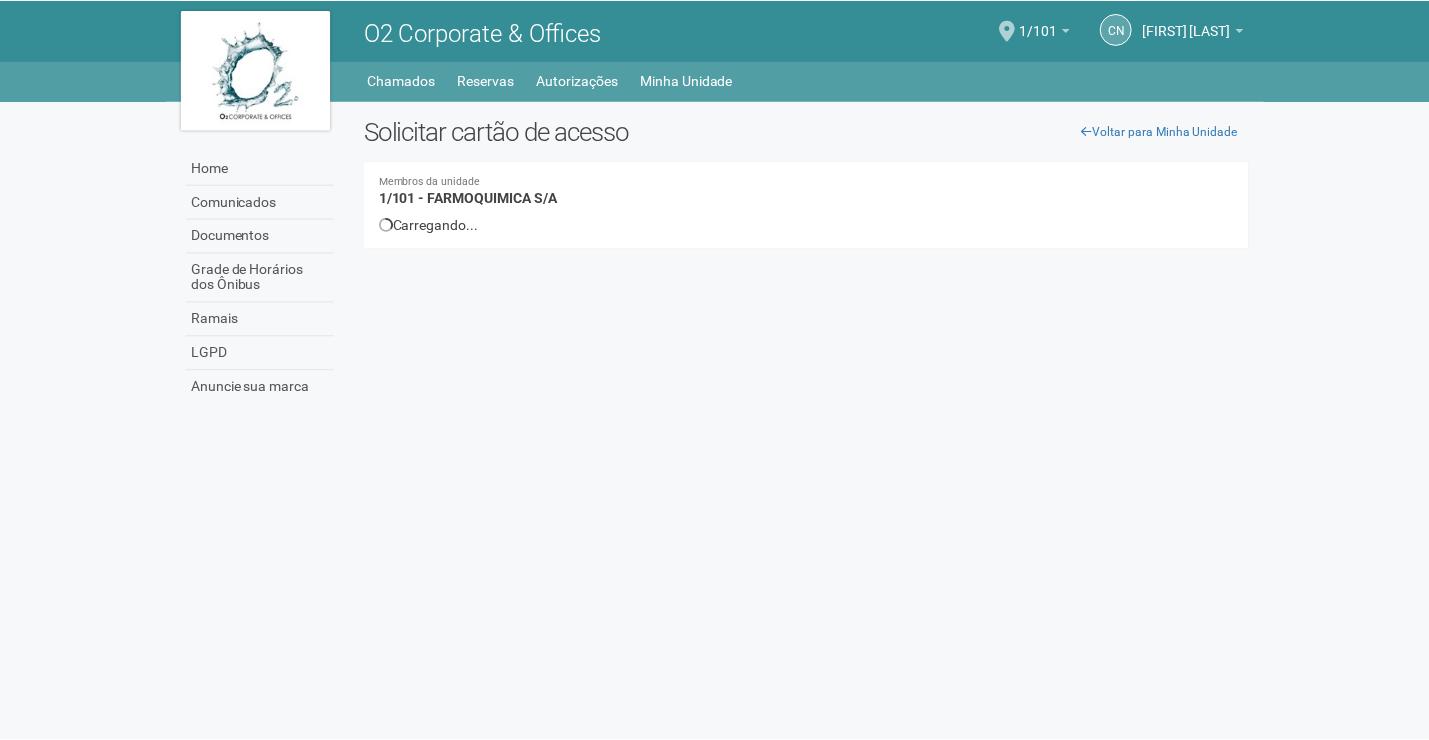 scroll, scrollTop: 0, scrollLeft: 0, axis: both 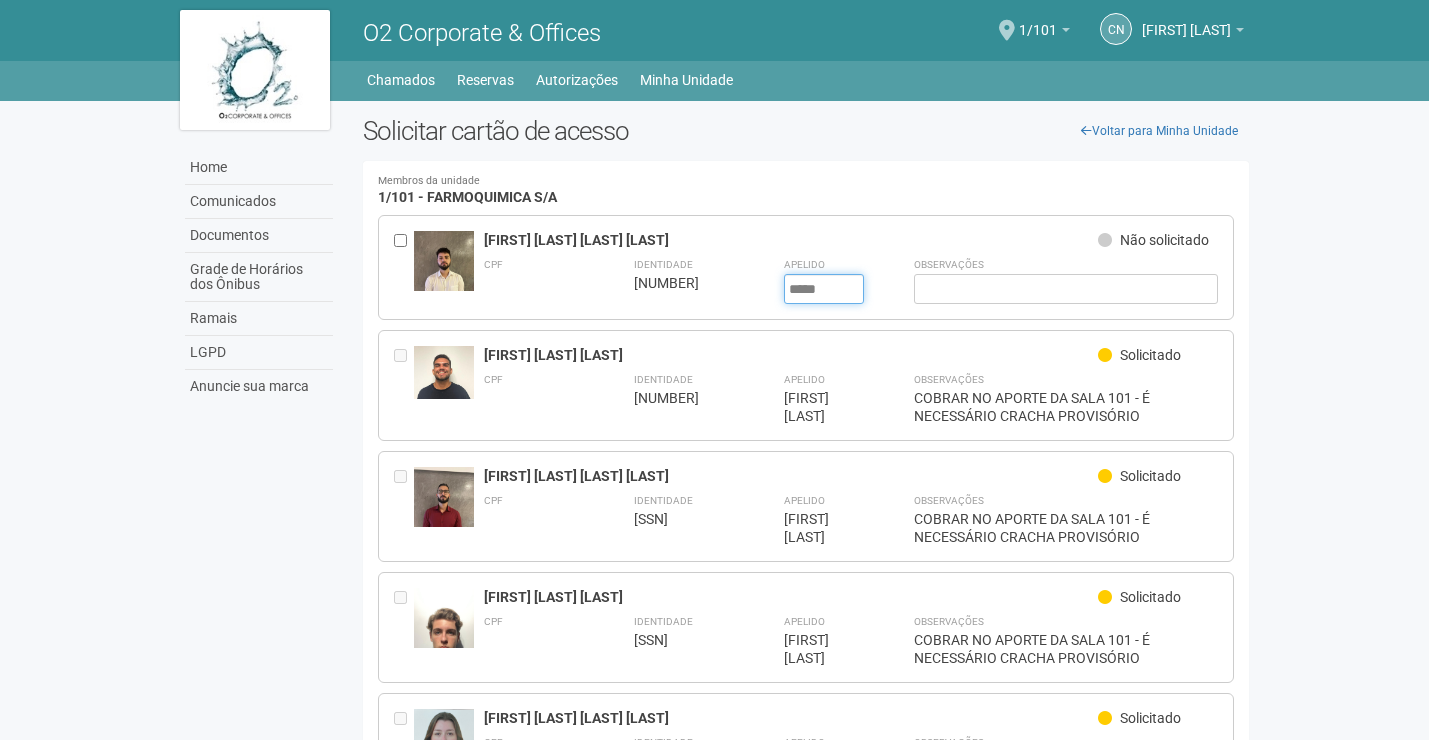 click on "*****" at bounding box center [824, 289] 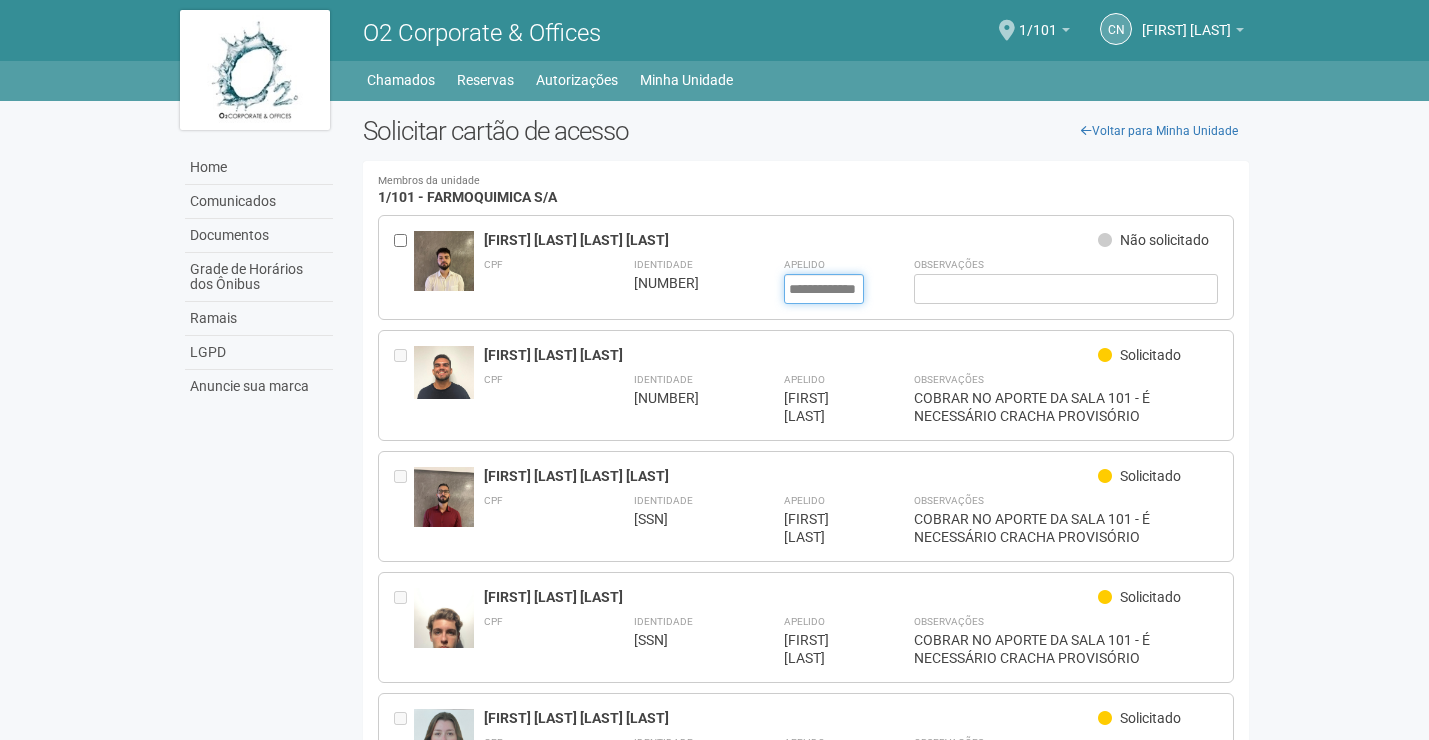 scroll, scrollTop: 0, scrollLeft: 34, axis: horizontal 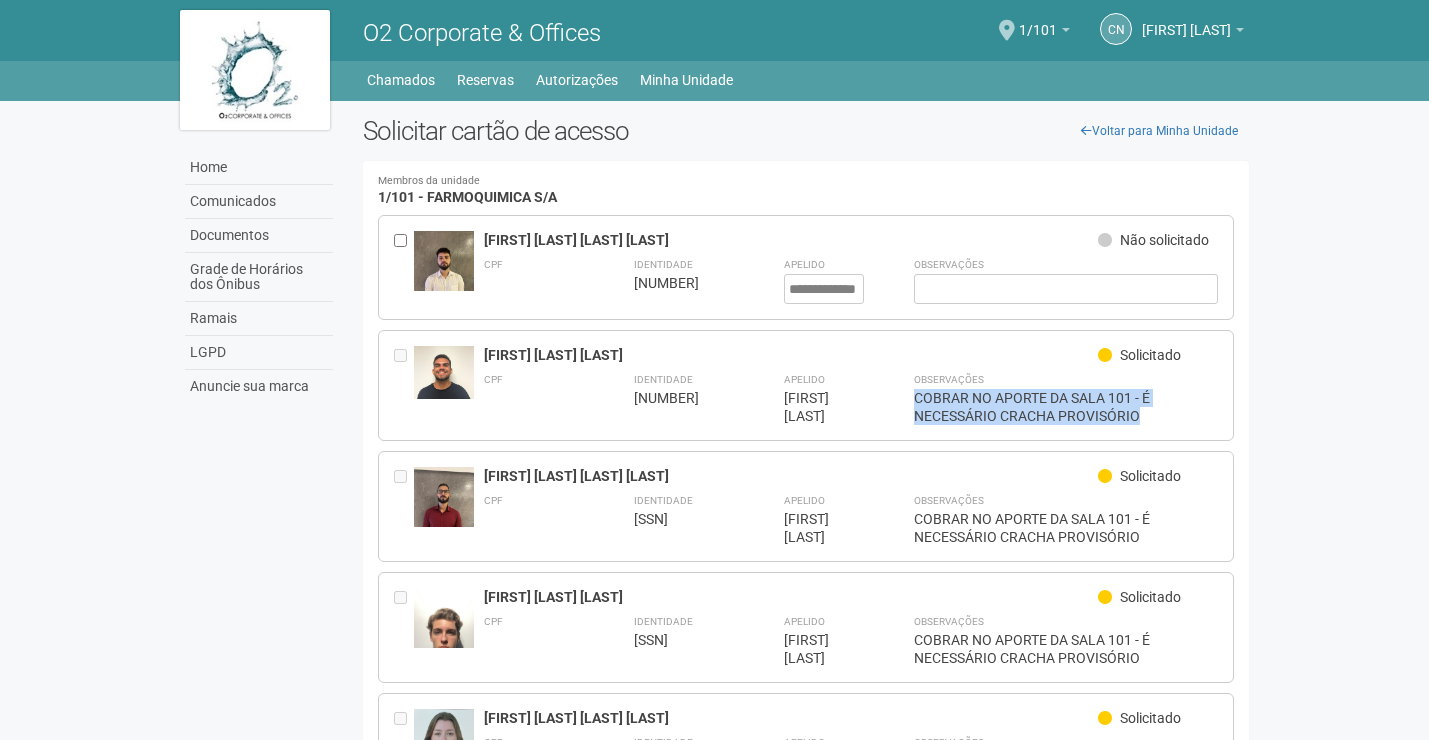 drag, startPoint x: 913, startPoint y: 394, endPoint x: 1154, endPoint y: 425, distance: 242.9856 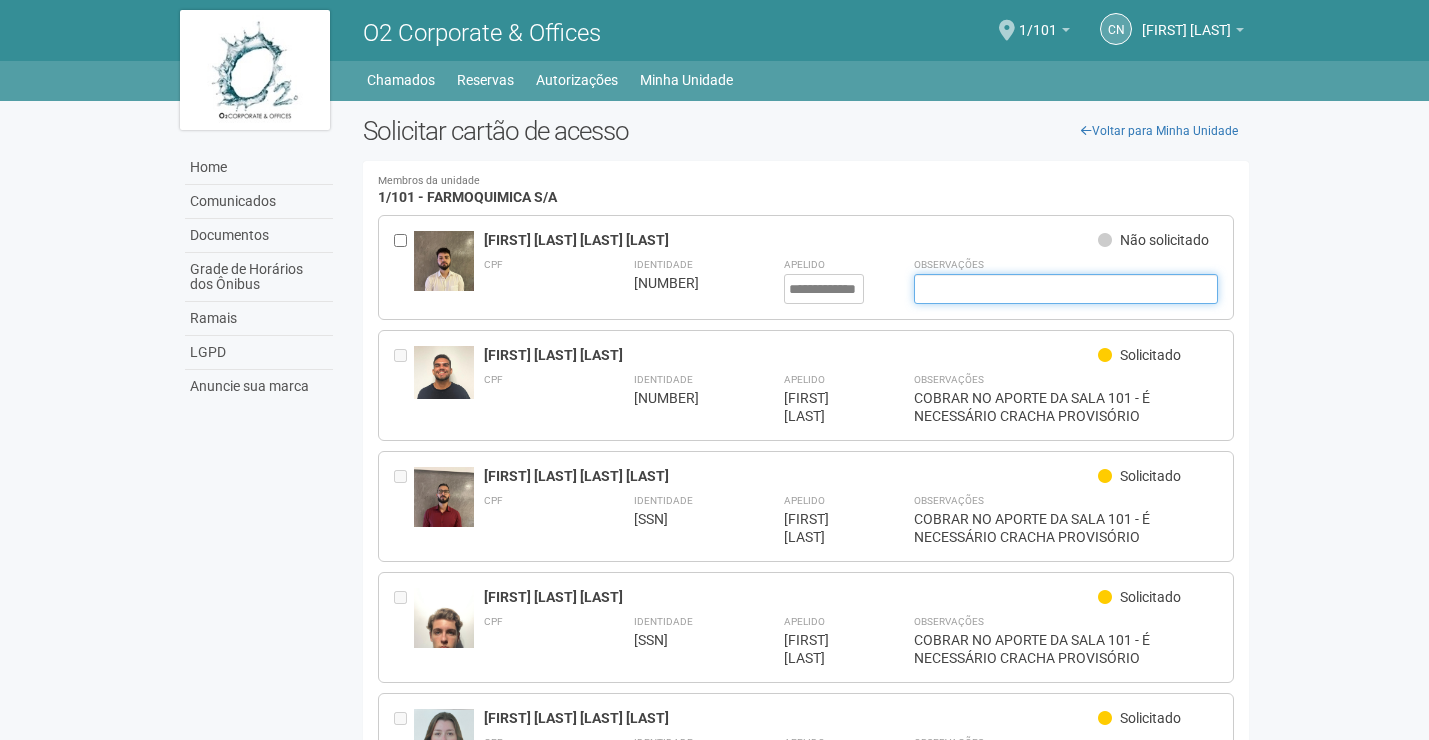 click at bounding box center (1066, 289) 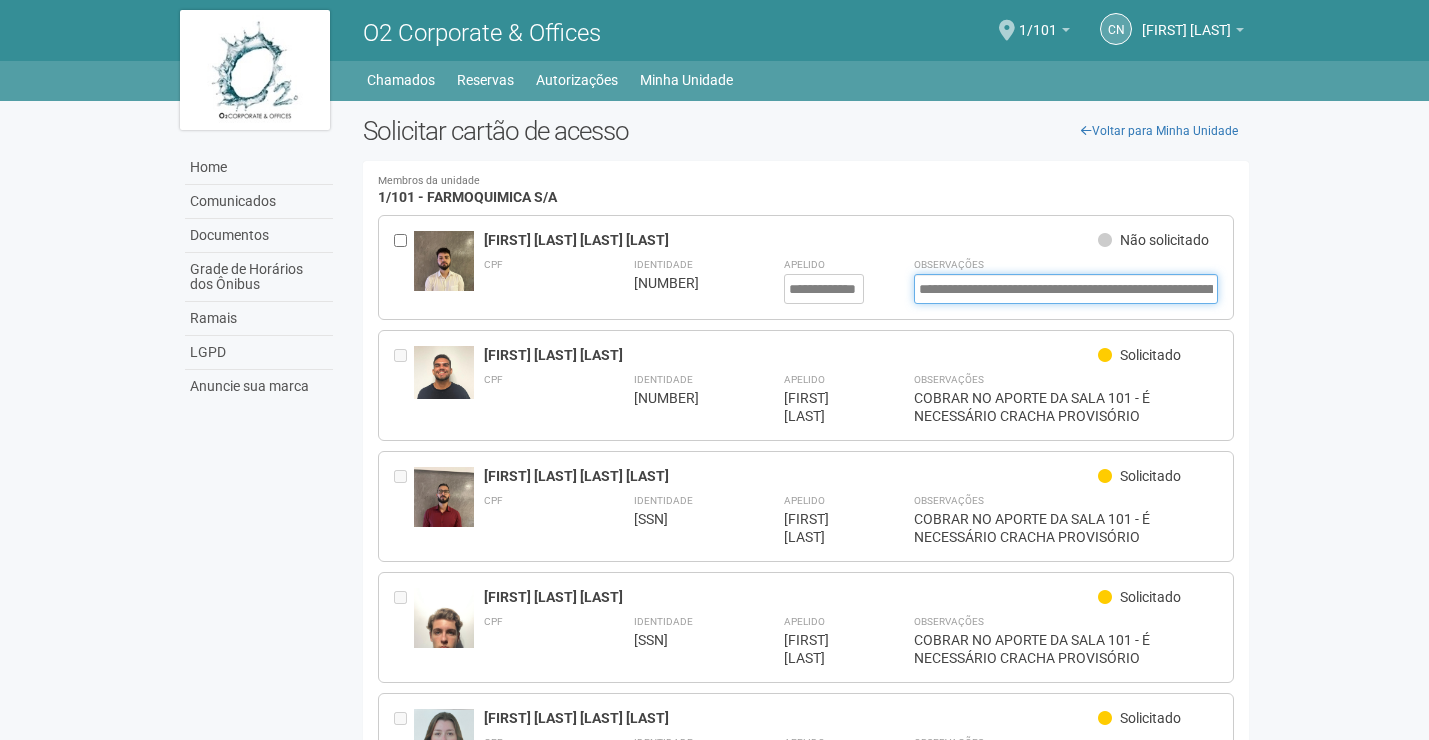 scroll, scrollTop: 0, scrollLeft: 171, axis: horizontal 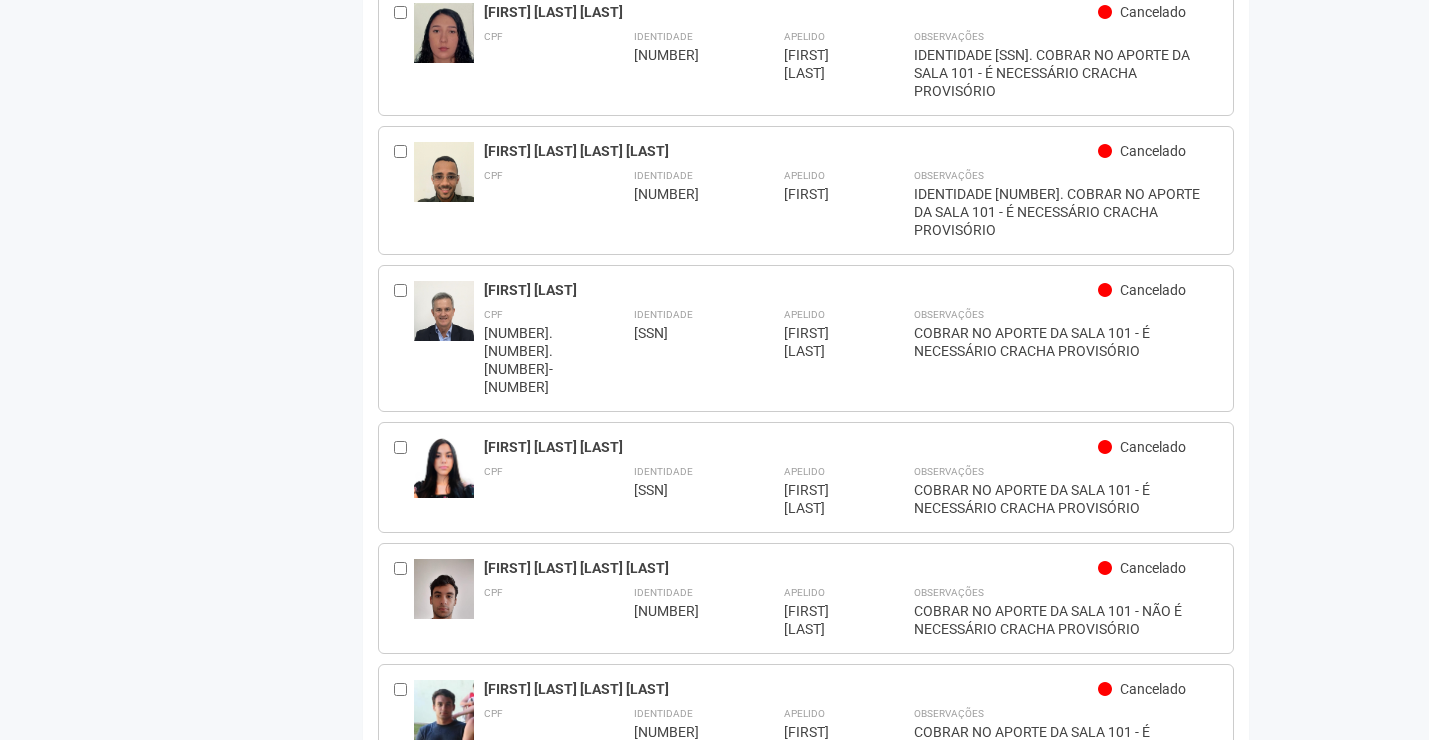 click on "Enviar solicitação" at bounding box center [445, 2923] 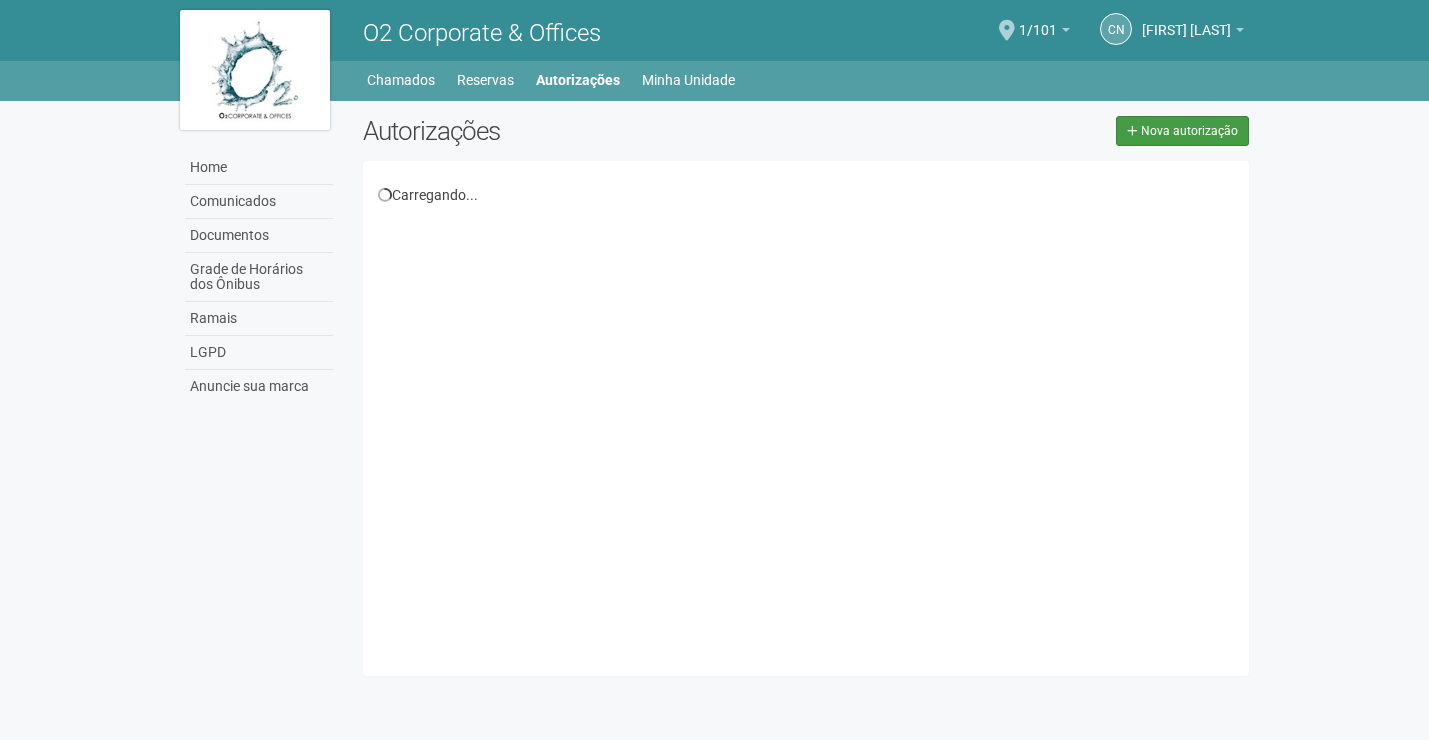 scroll, scrollTop: 0, scrollLeft: 0, axis: both 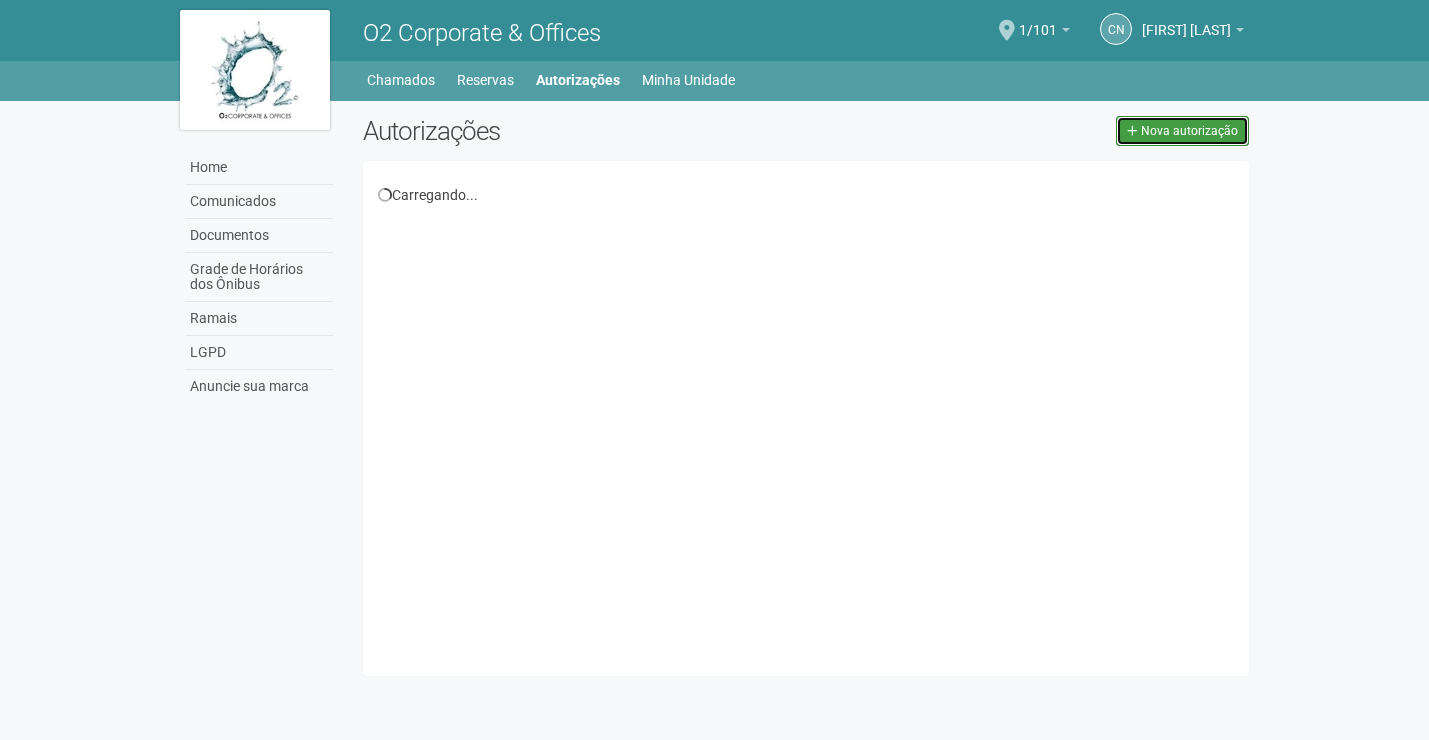 click on "Nova autorização" at bounding box center (1189, 131) 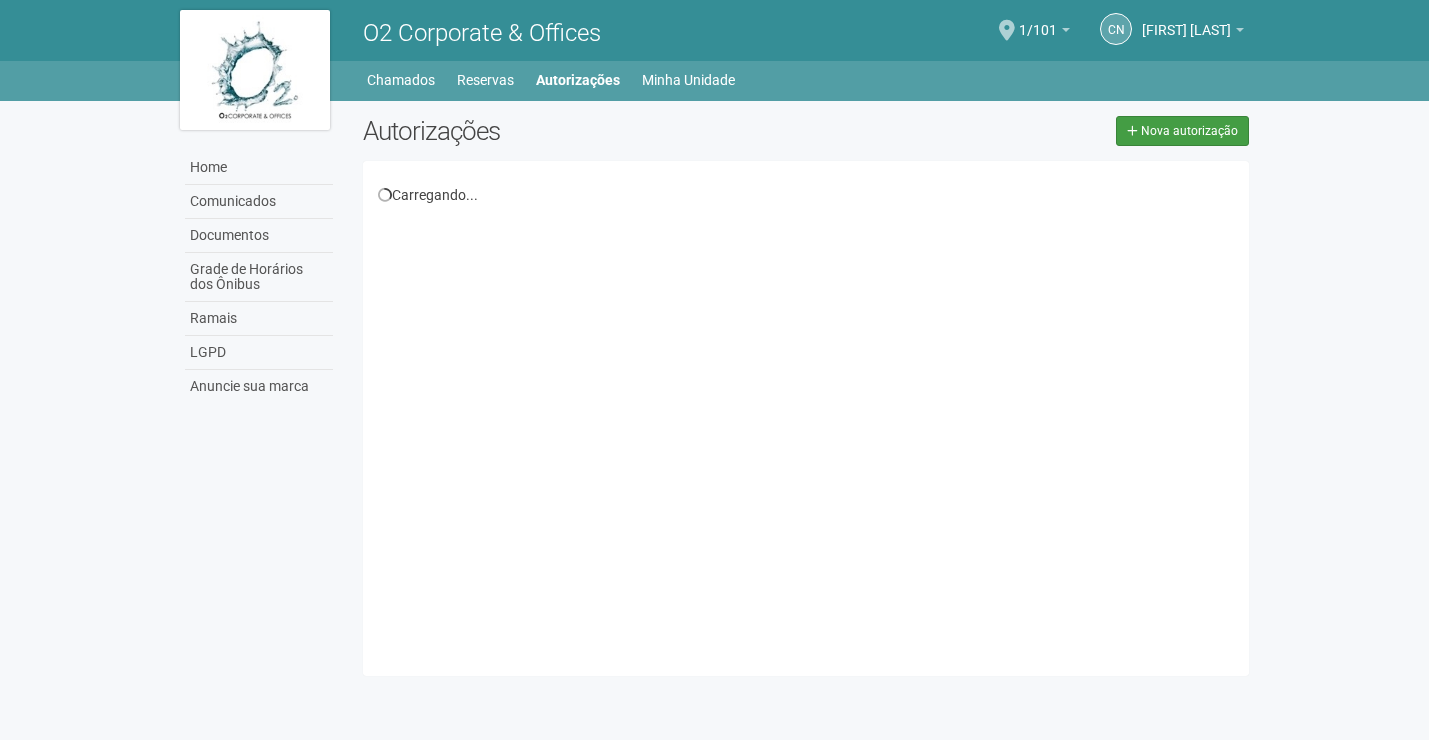 select on "**" 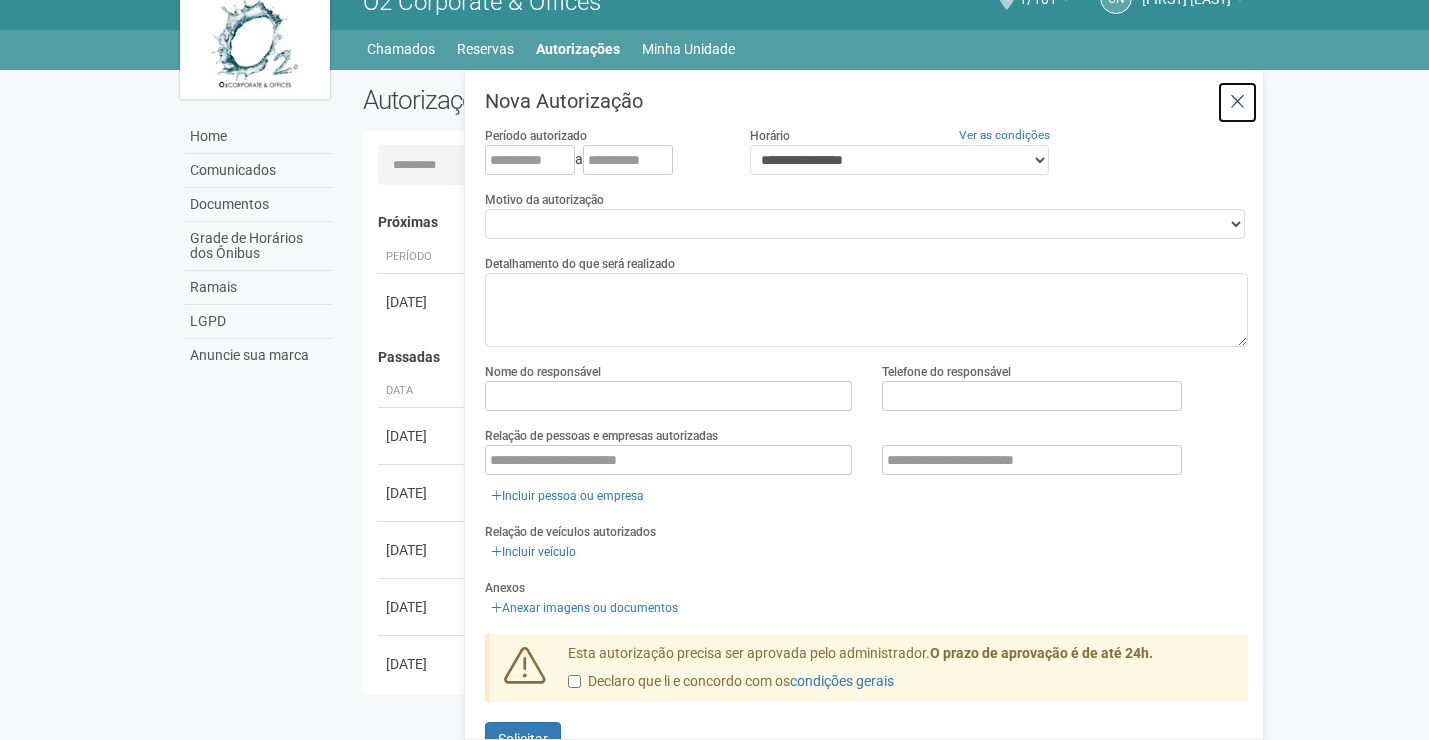 click at bounding box center [1237, 102] 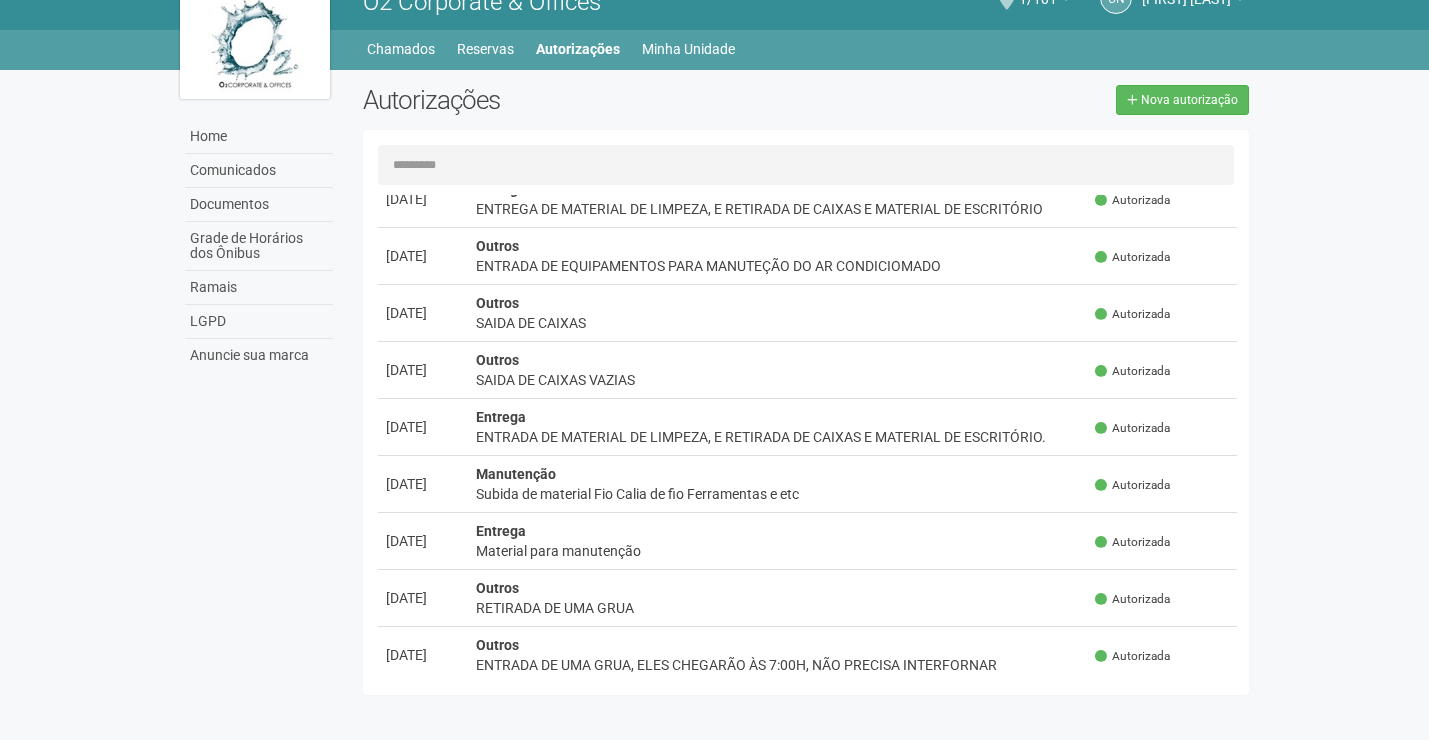 scroll, scrollTop: 300, scrollLeft: 0, axis: vertical 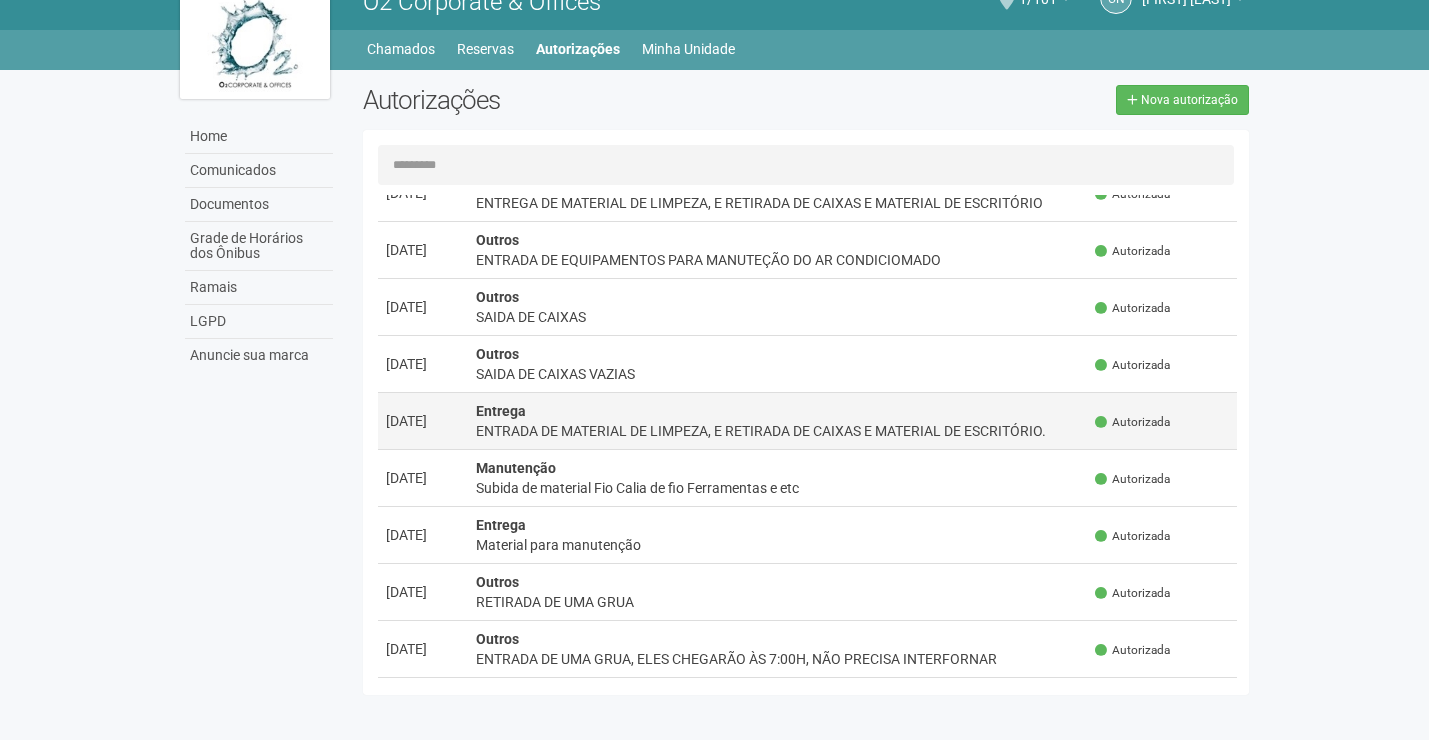 click on "ENTRADA DE MATERIAL DE LIMPEZA, E RETIRADA DE CAIXAS E MATERIAL DE ESCRITÓRIO." at bounding box center [778, 431] 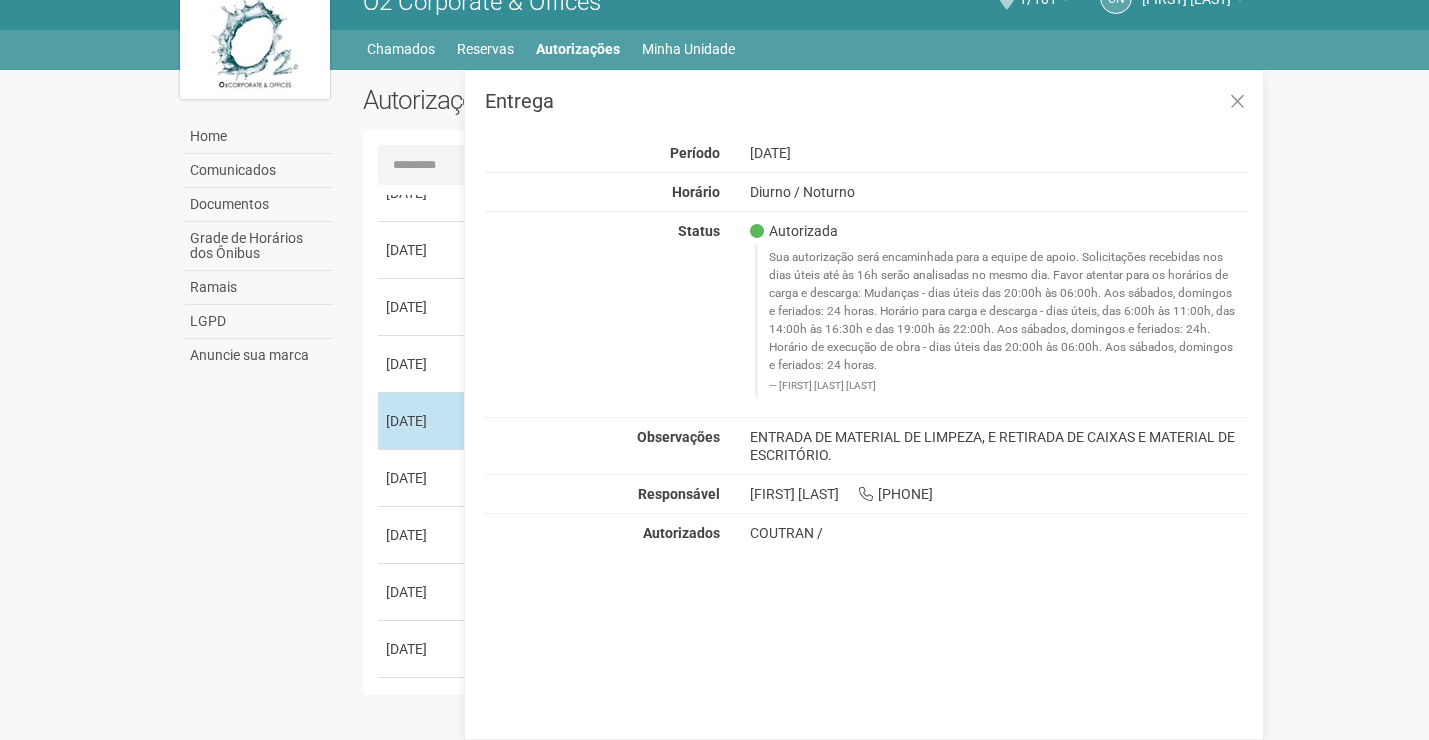 scroll, scrollTop: 0, scrollLeft: 0, axis: both 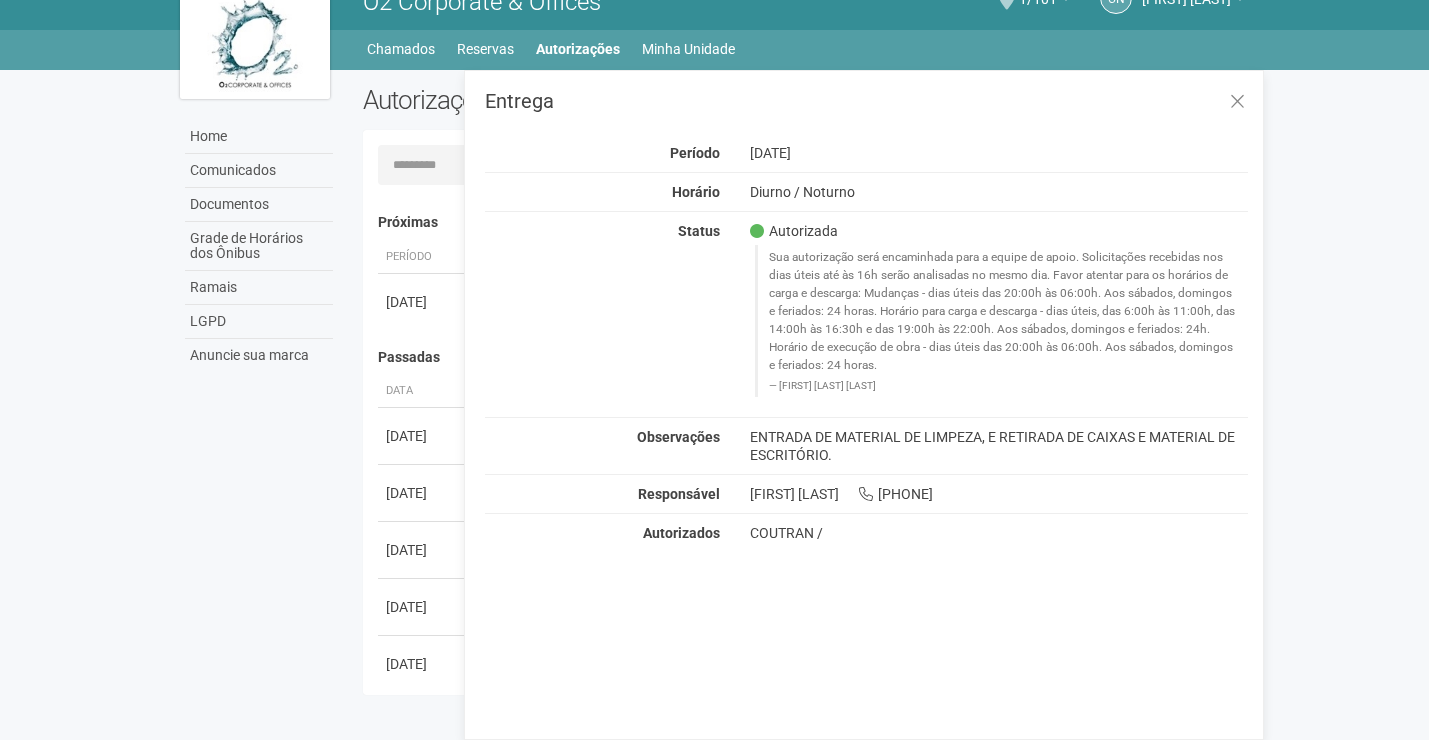 drag, startPoint x: 744, startPoint y: 435, endPoint x: 875, endPoint y: 463, distance: 133.95895 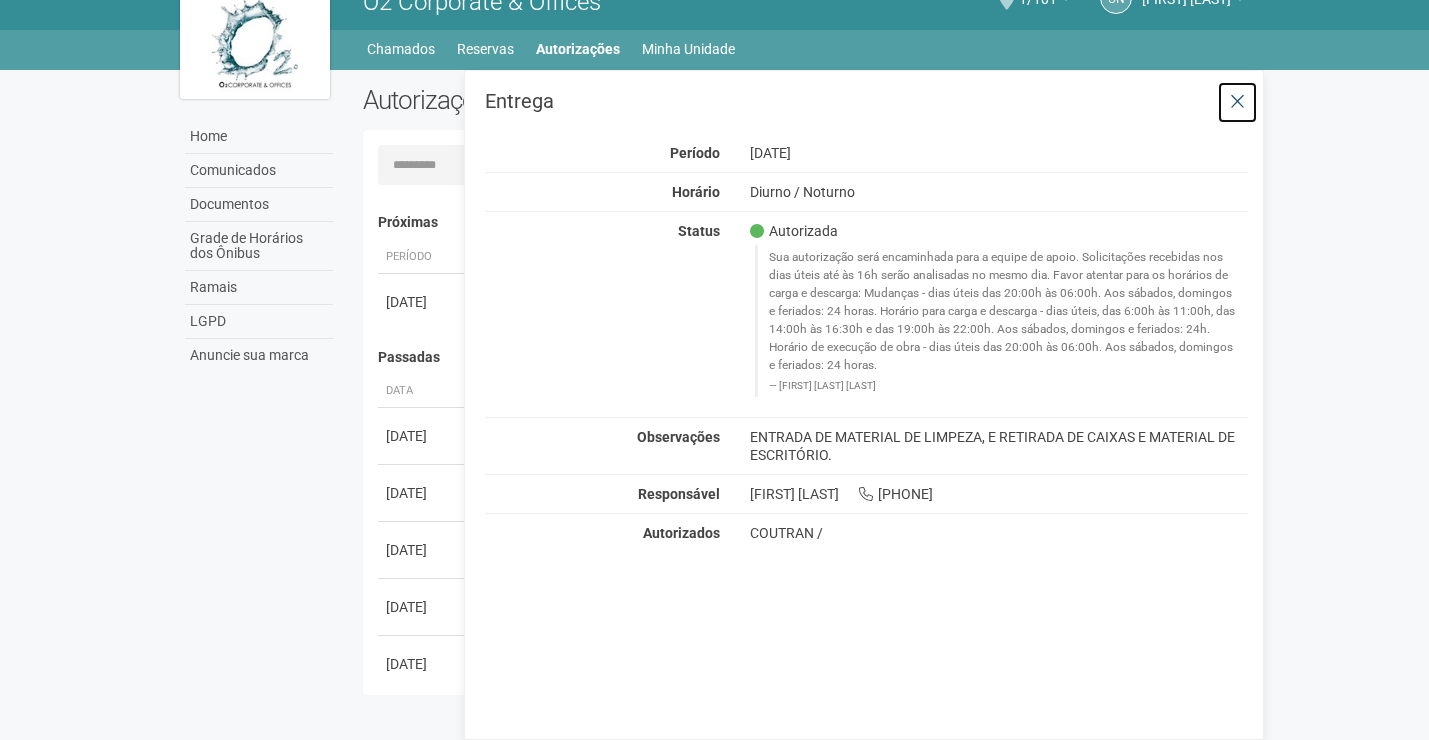 click at bounding box center (1237, 102) 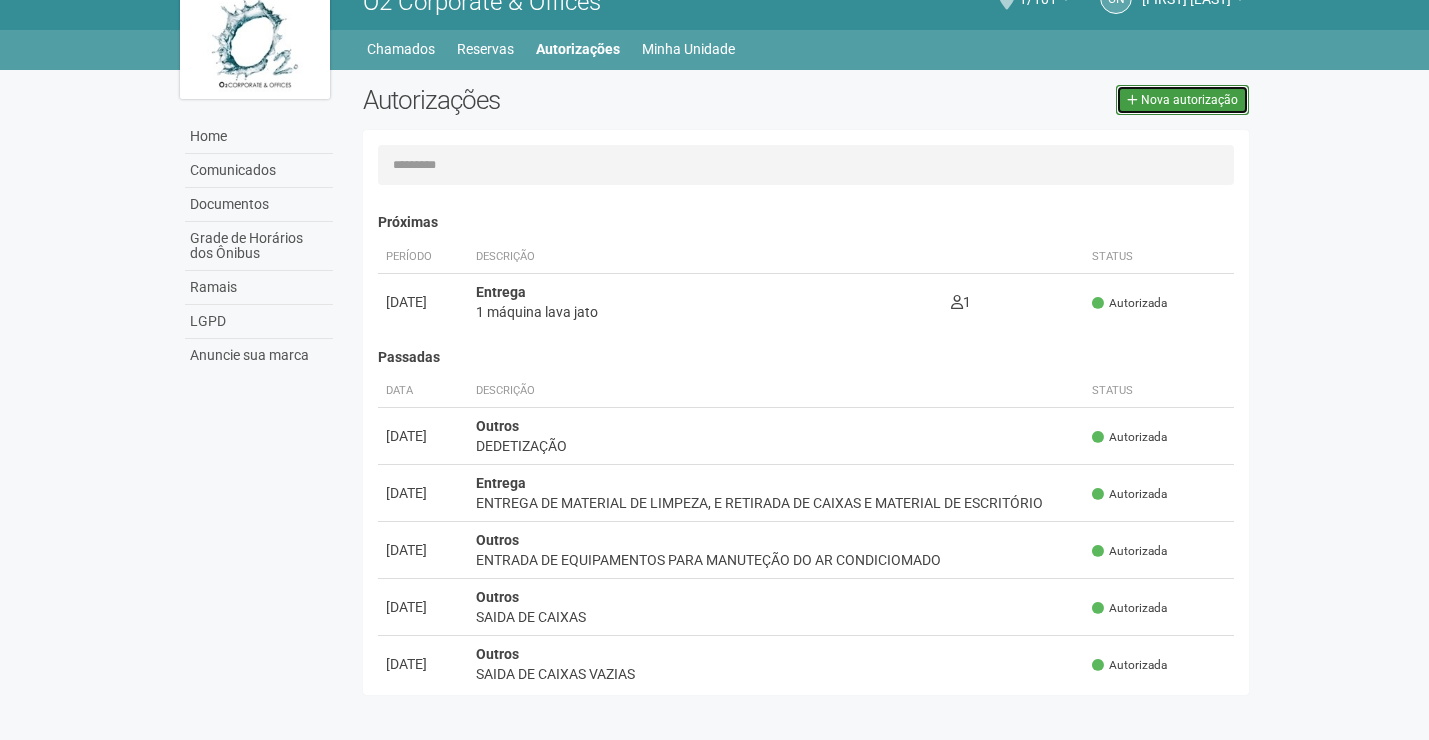 click on "Nova autorização" at bounding box center [1189, 100] 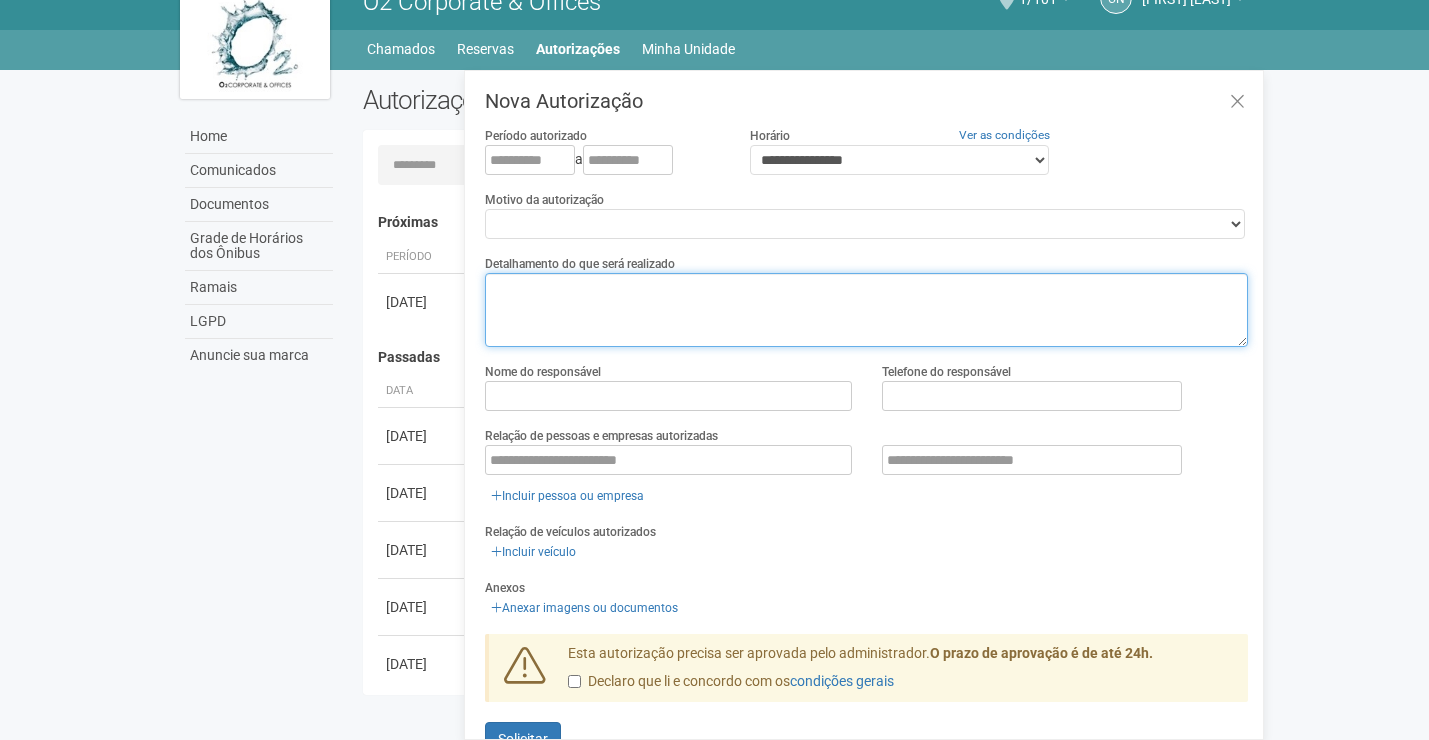 click at bounding box center (866, 310) 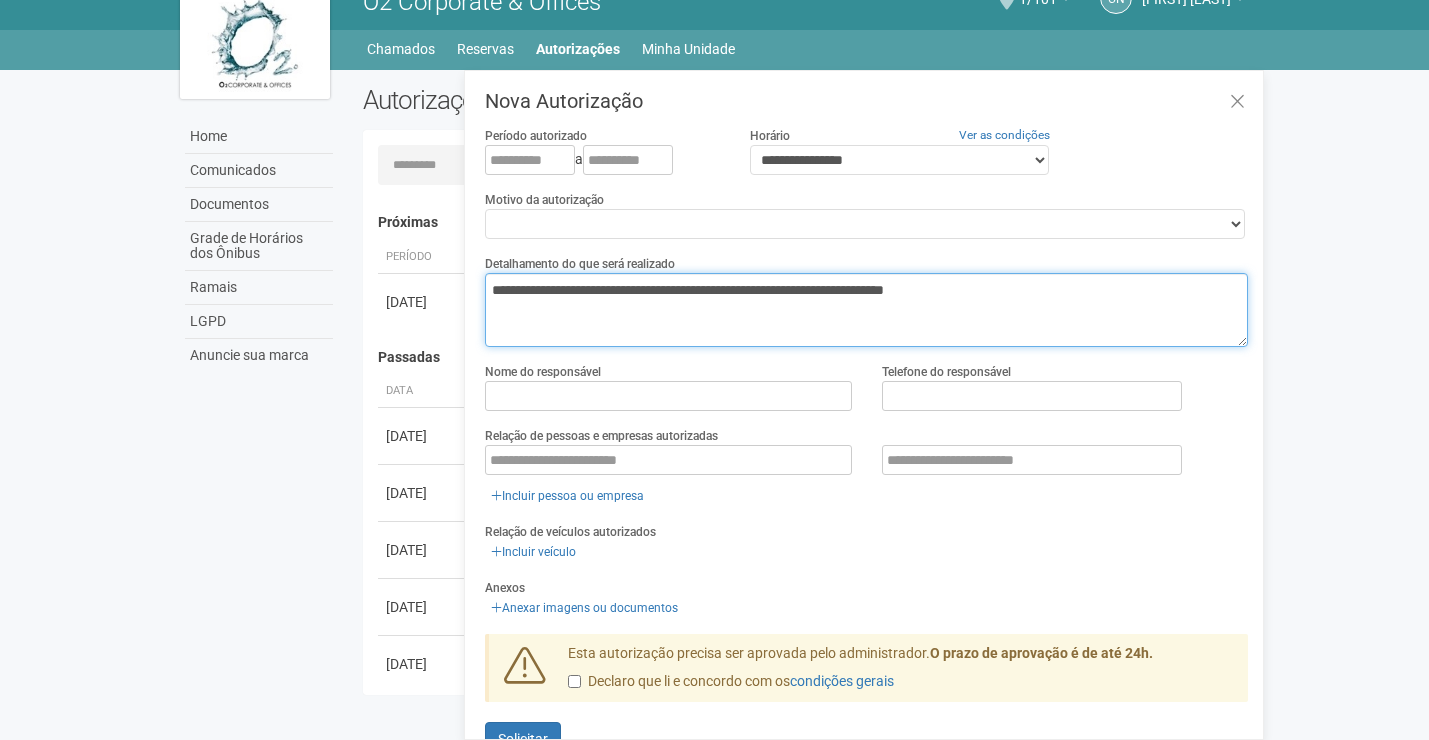type on "**********" 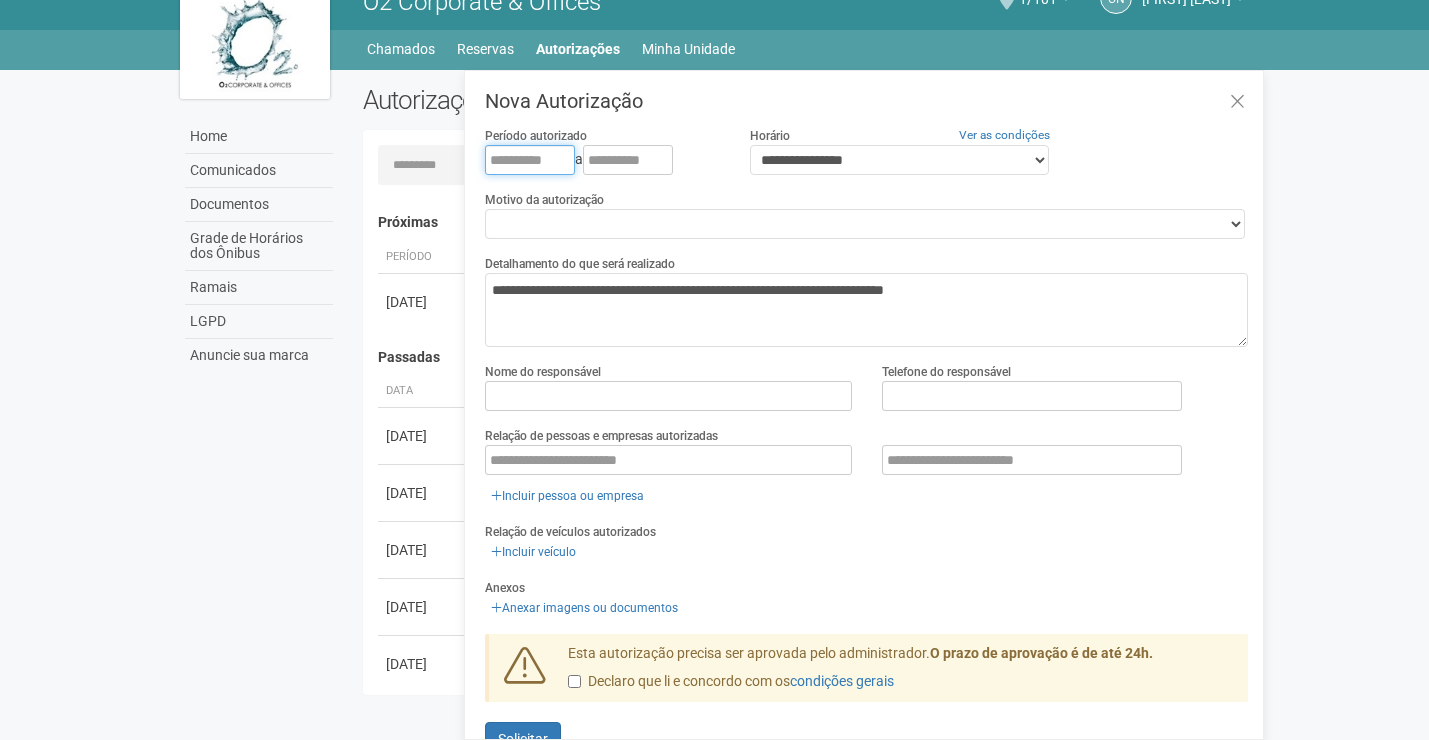 click at bounding box center (530, 160) 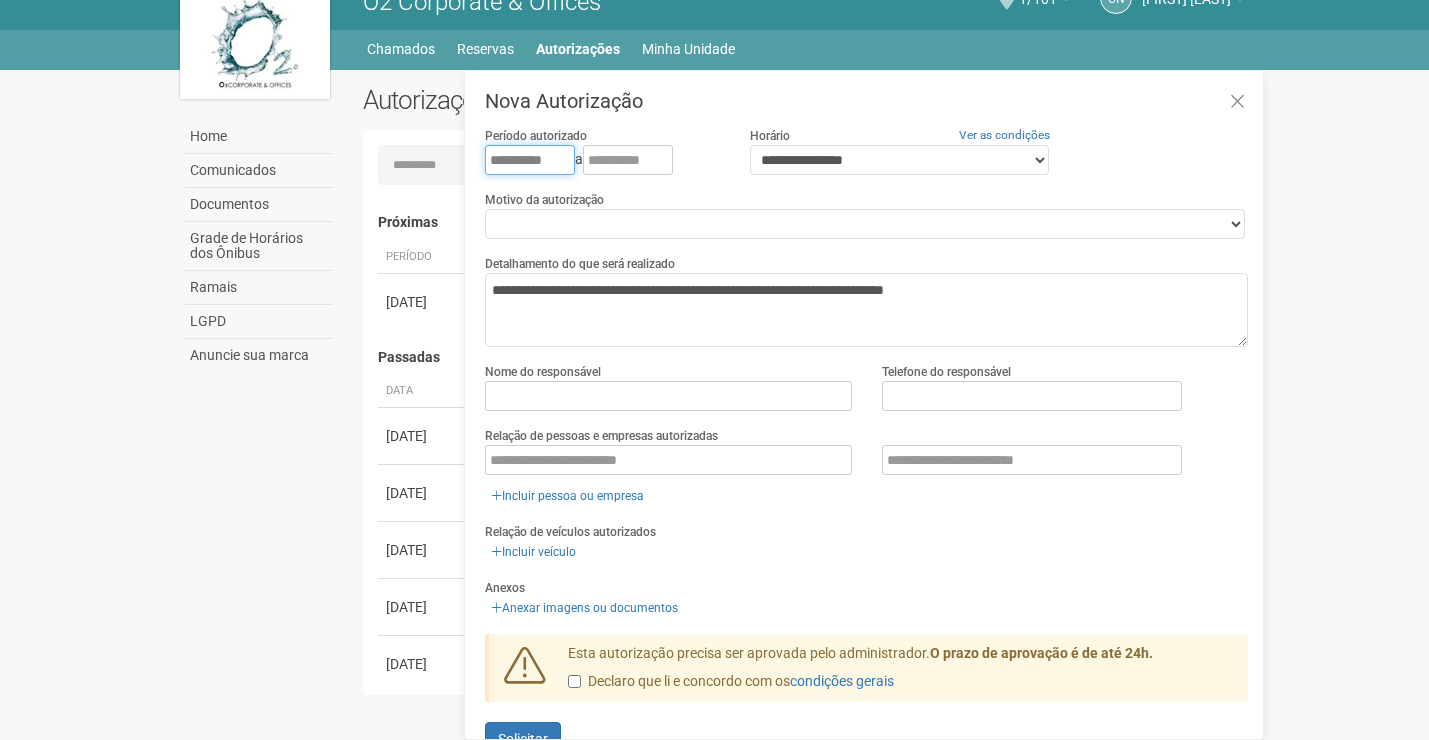 type on "**********" 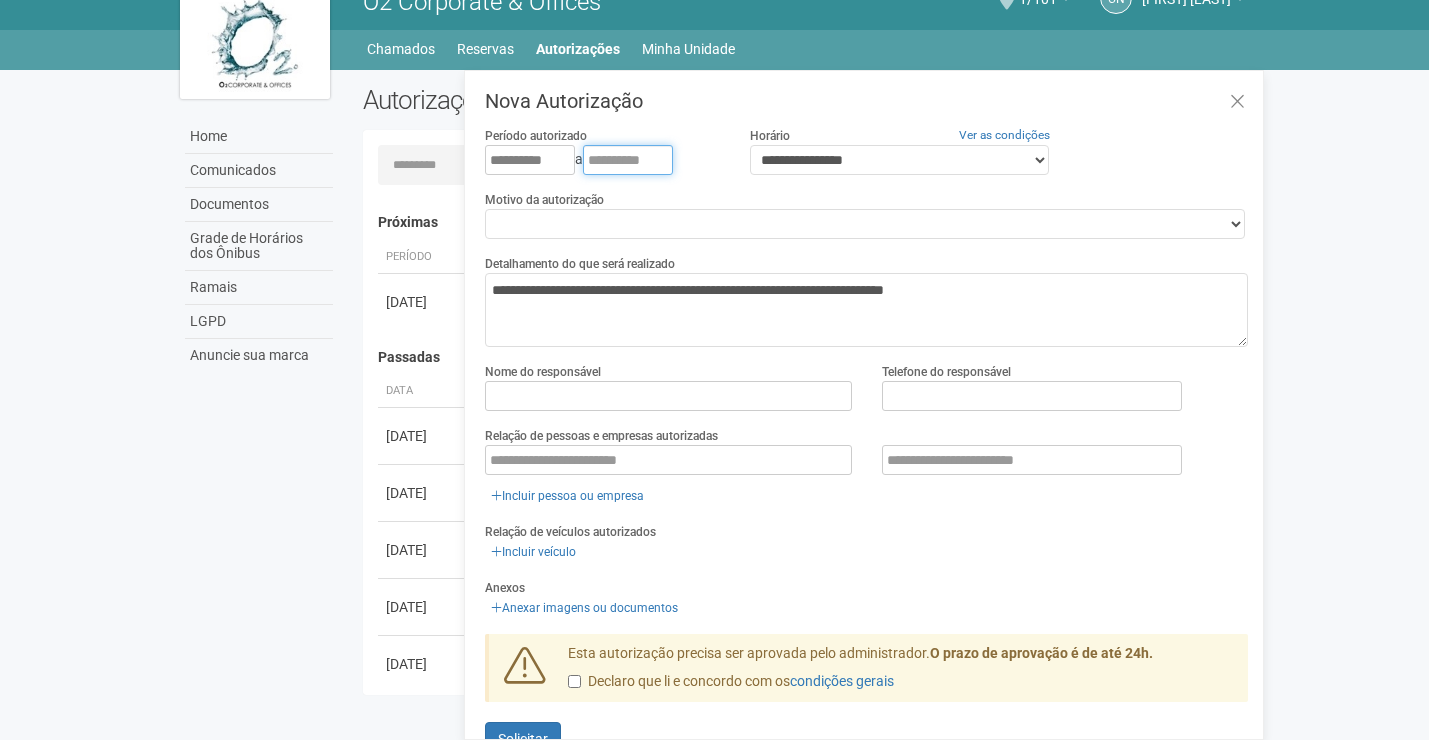 click at bounding box center [628, 160] 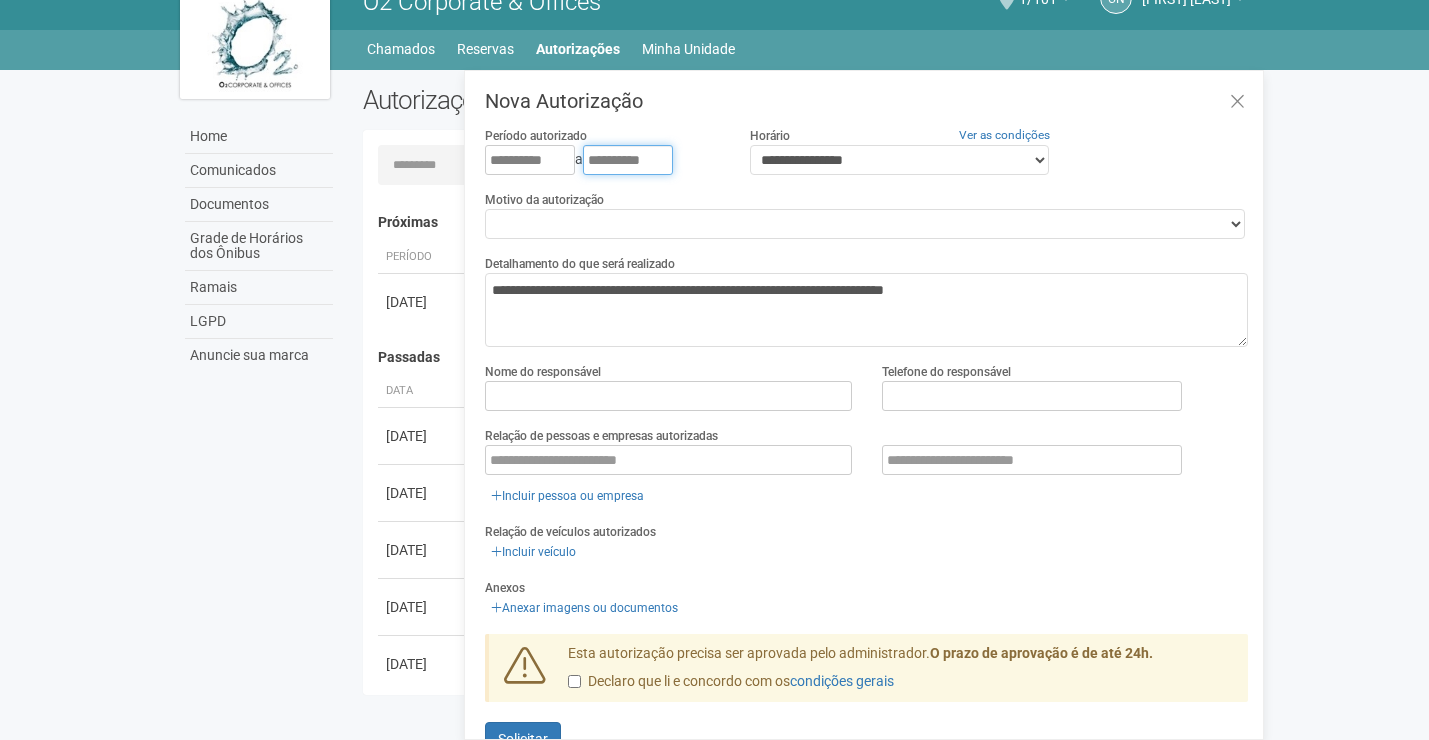 type on "**********" 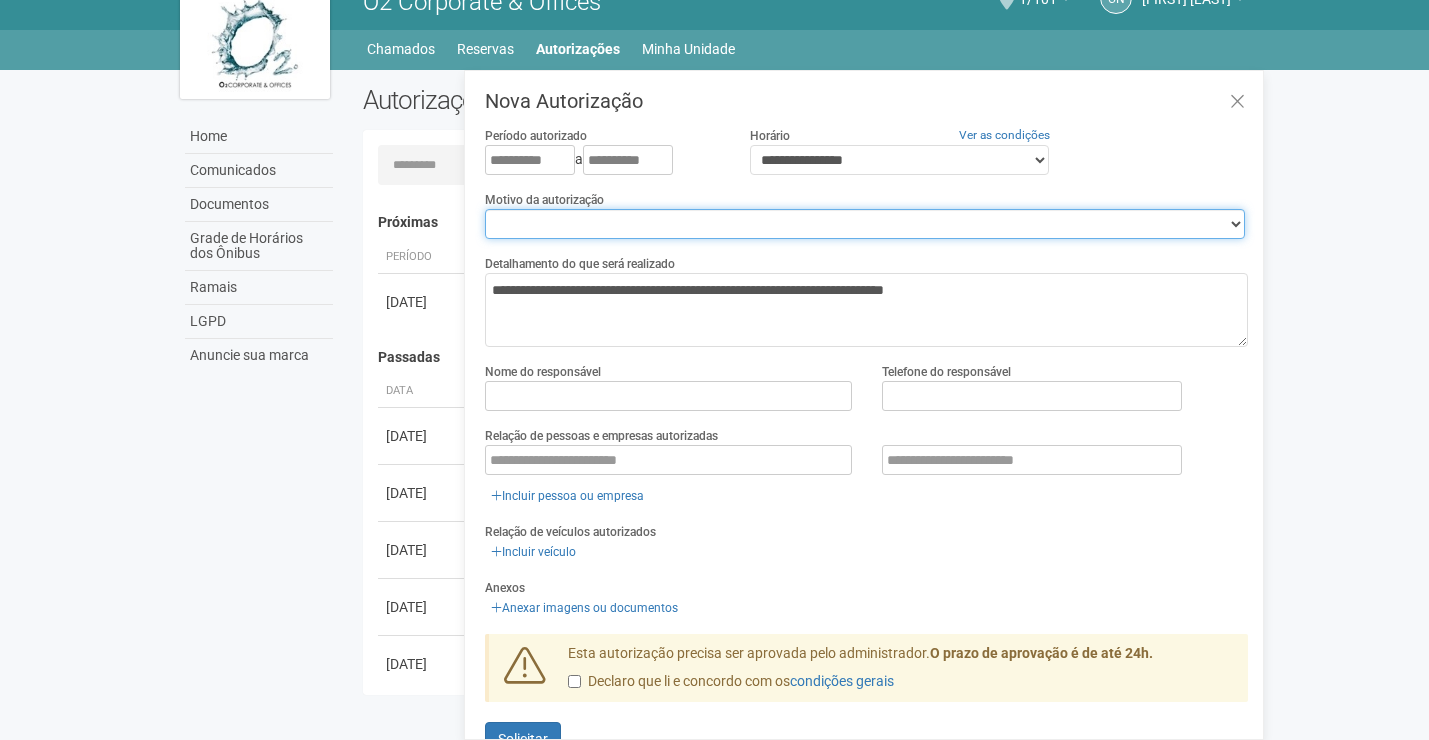 click on "**********" at bounding box center (865, 224) 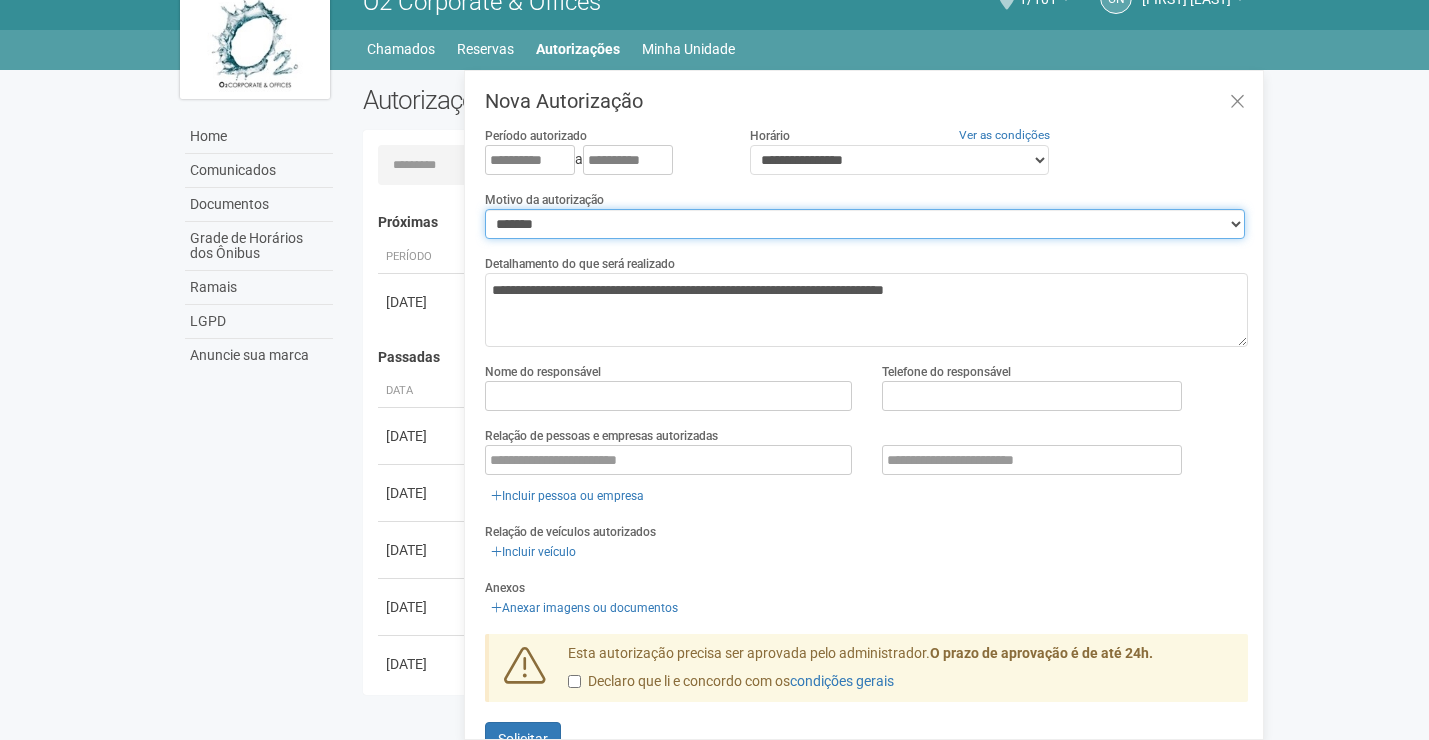 click on "**********" at bounding box center (865, 224) 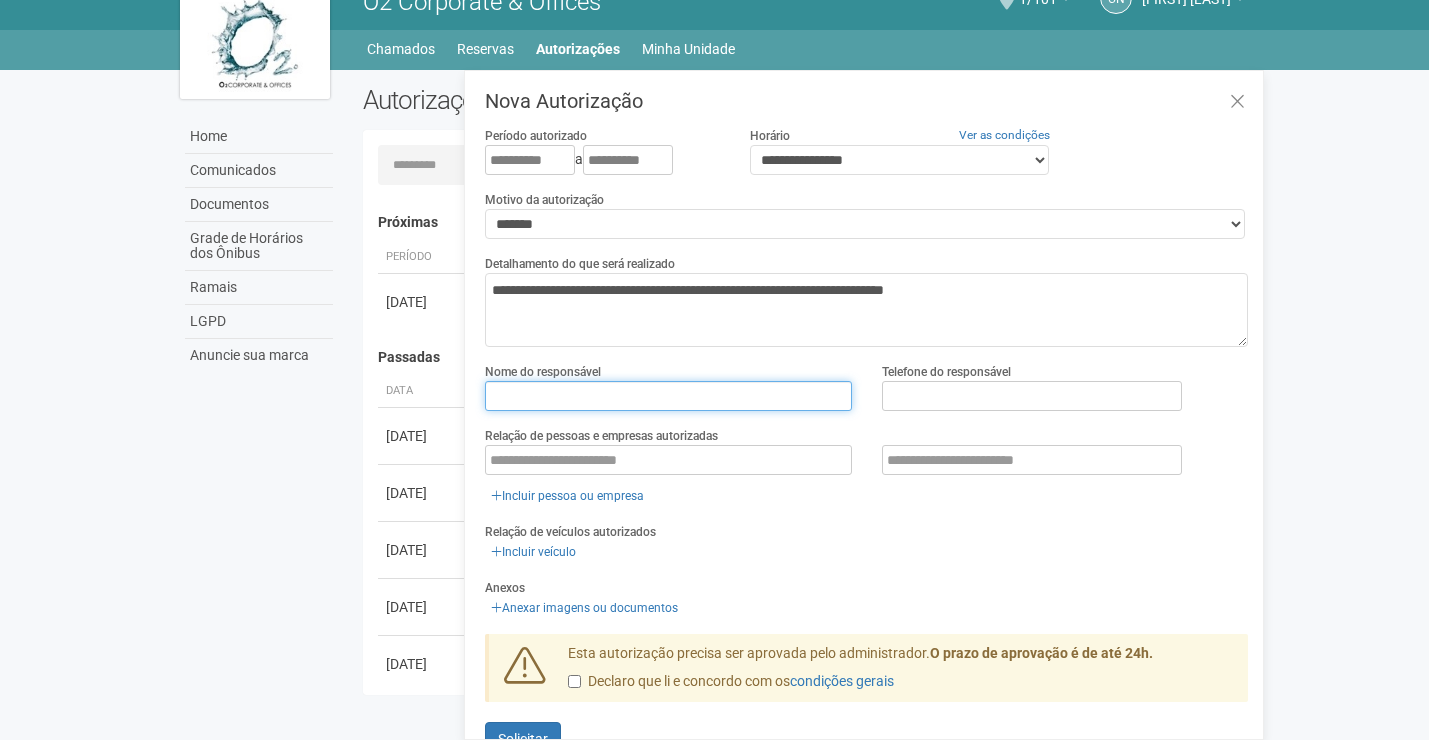 click at bounding box center (668, 396) 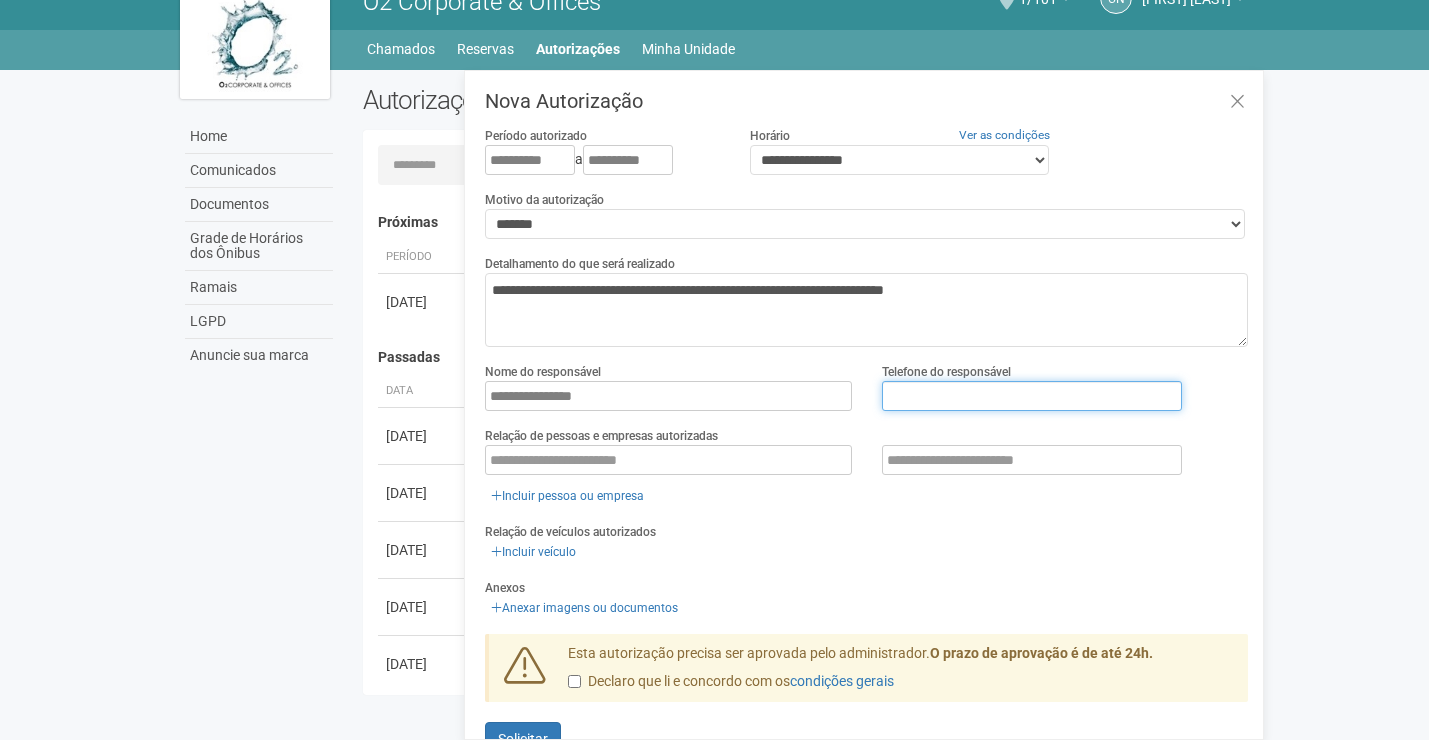 type on "**********" 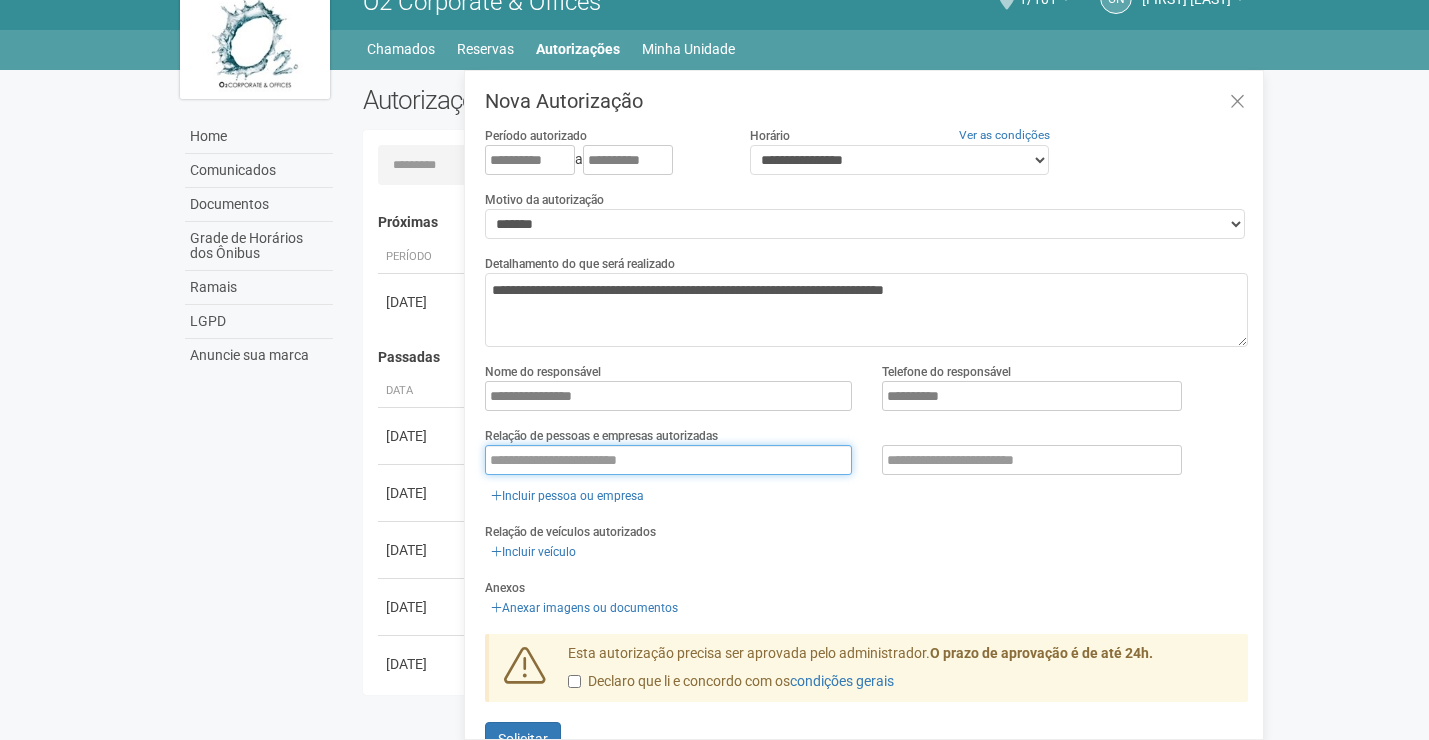 type on "*******" 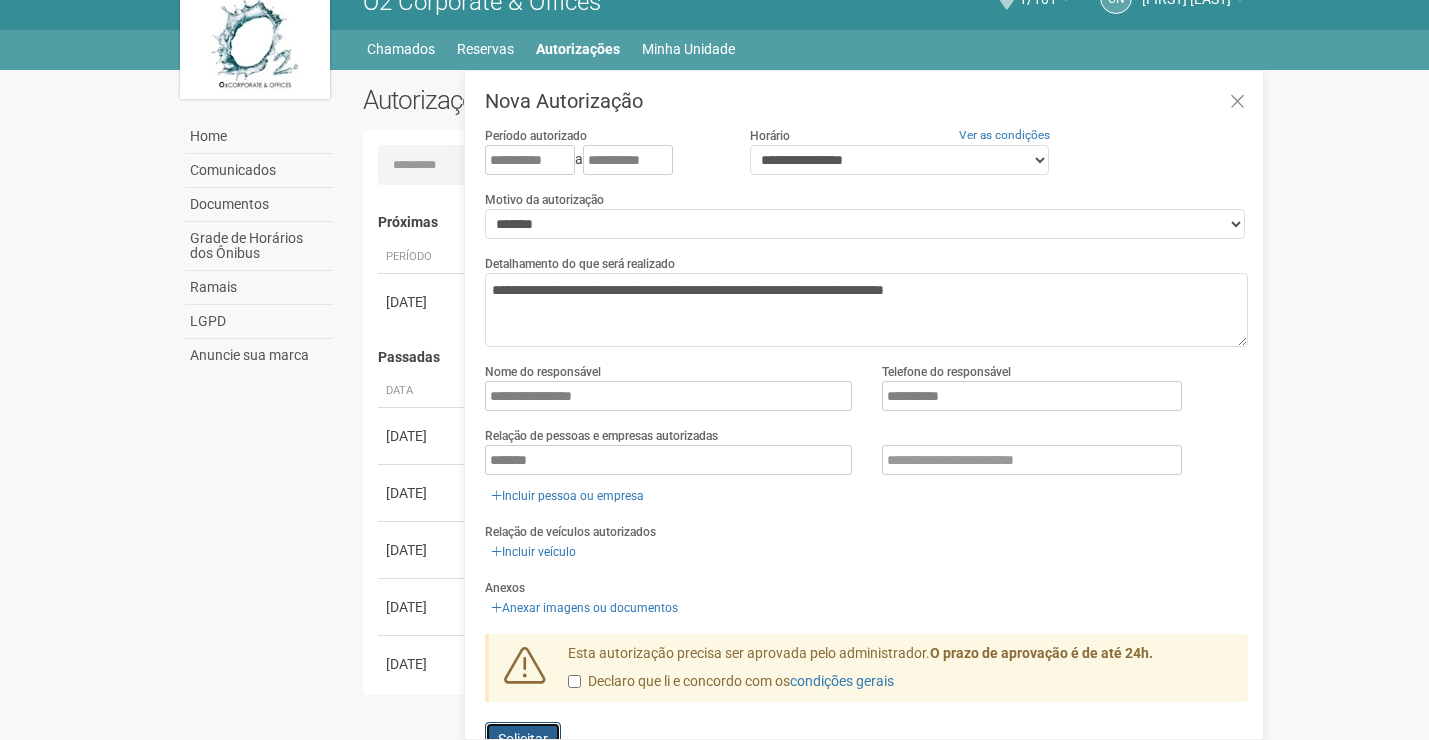 click on "Solicitar" at bounding box center (523, 739) 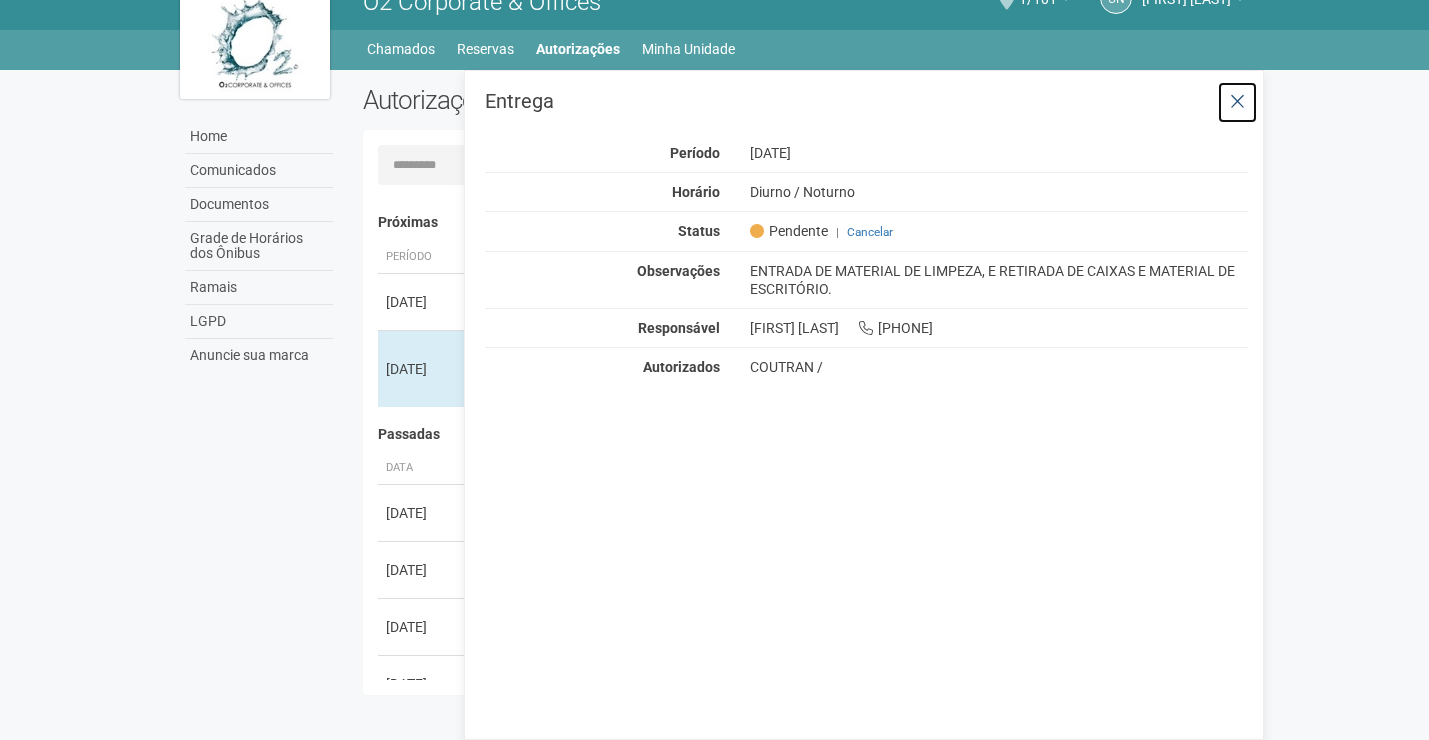 click at bounding box center (1237, 102) 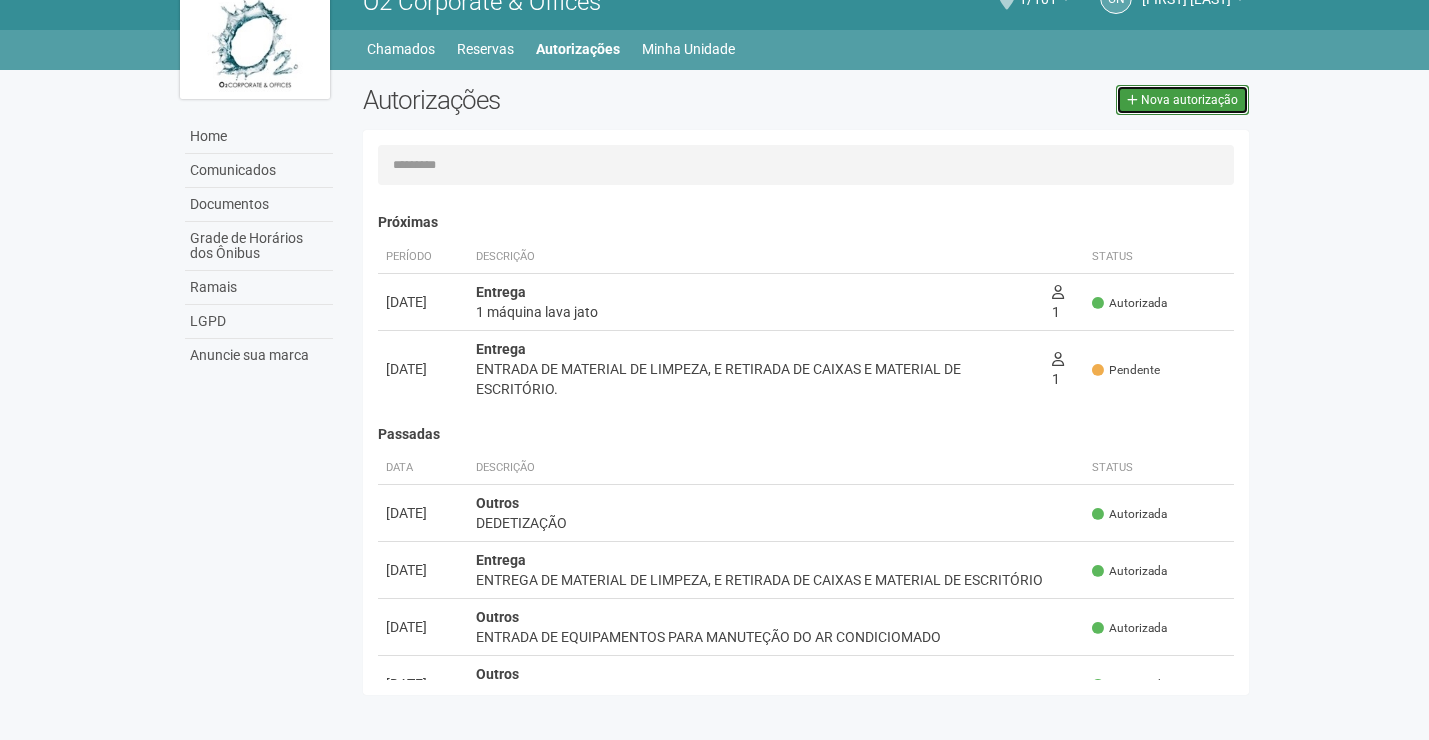click on "Nova autorização" at bounding box center (1189, 100) 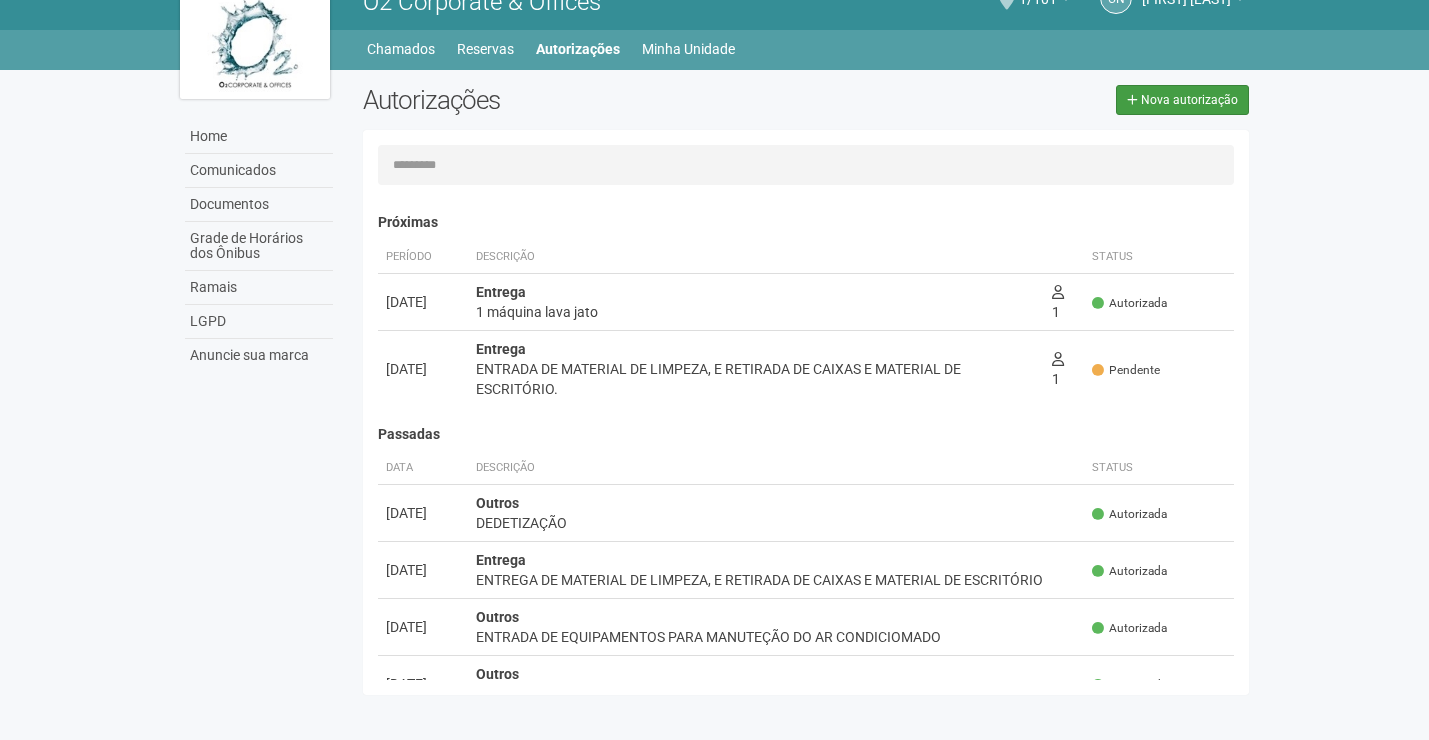 type 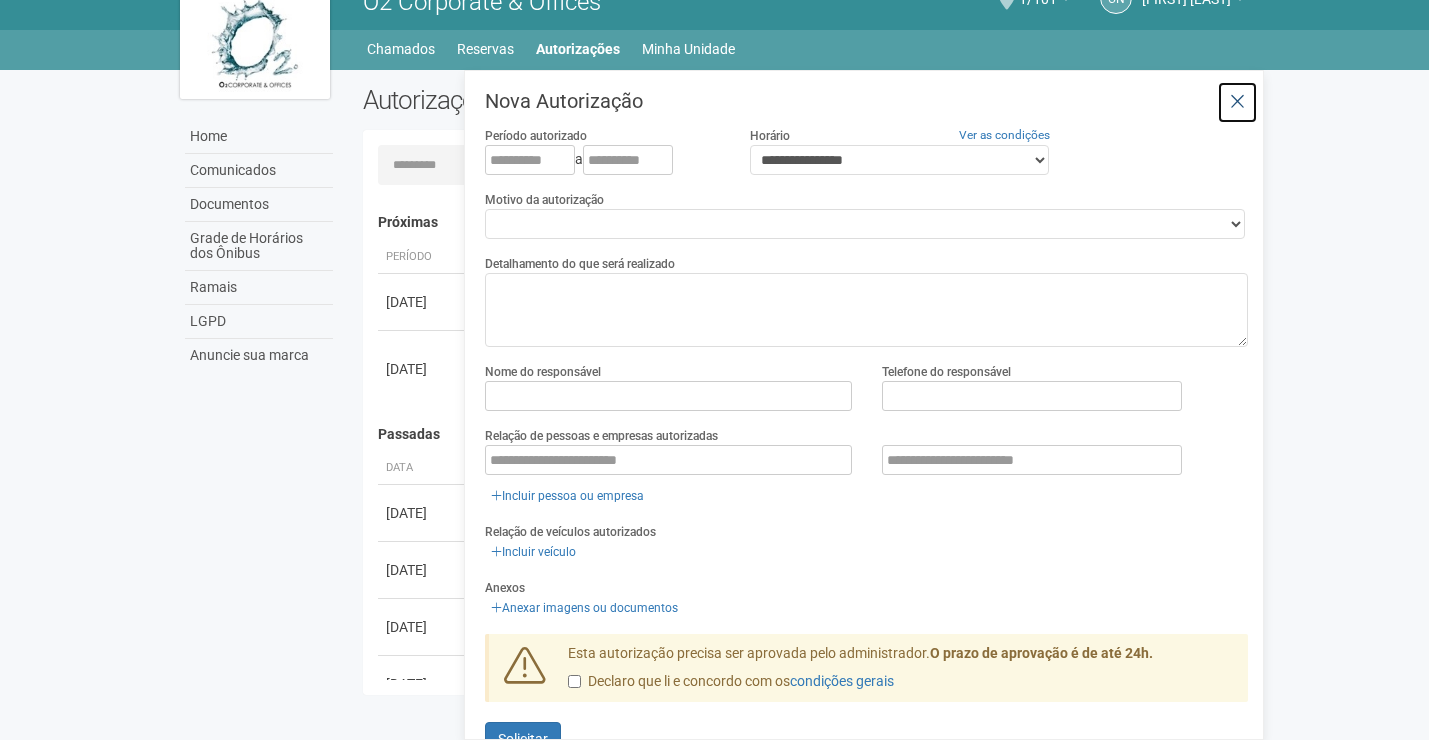 click at bounding box center (1237, 102) 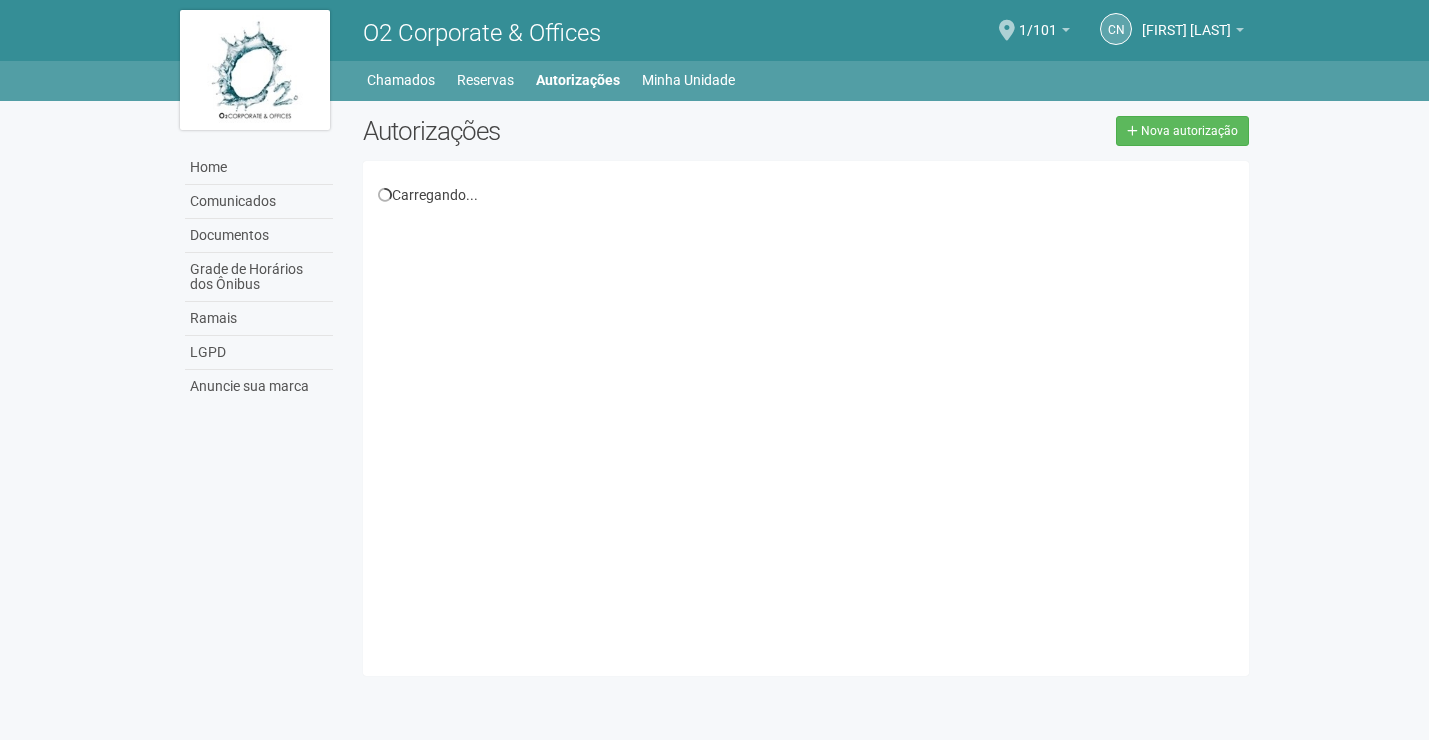 scroll, scrollTop: 0, scrollLeft: 0, axis: both 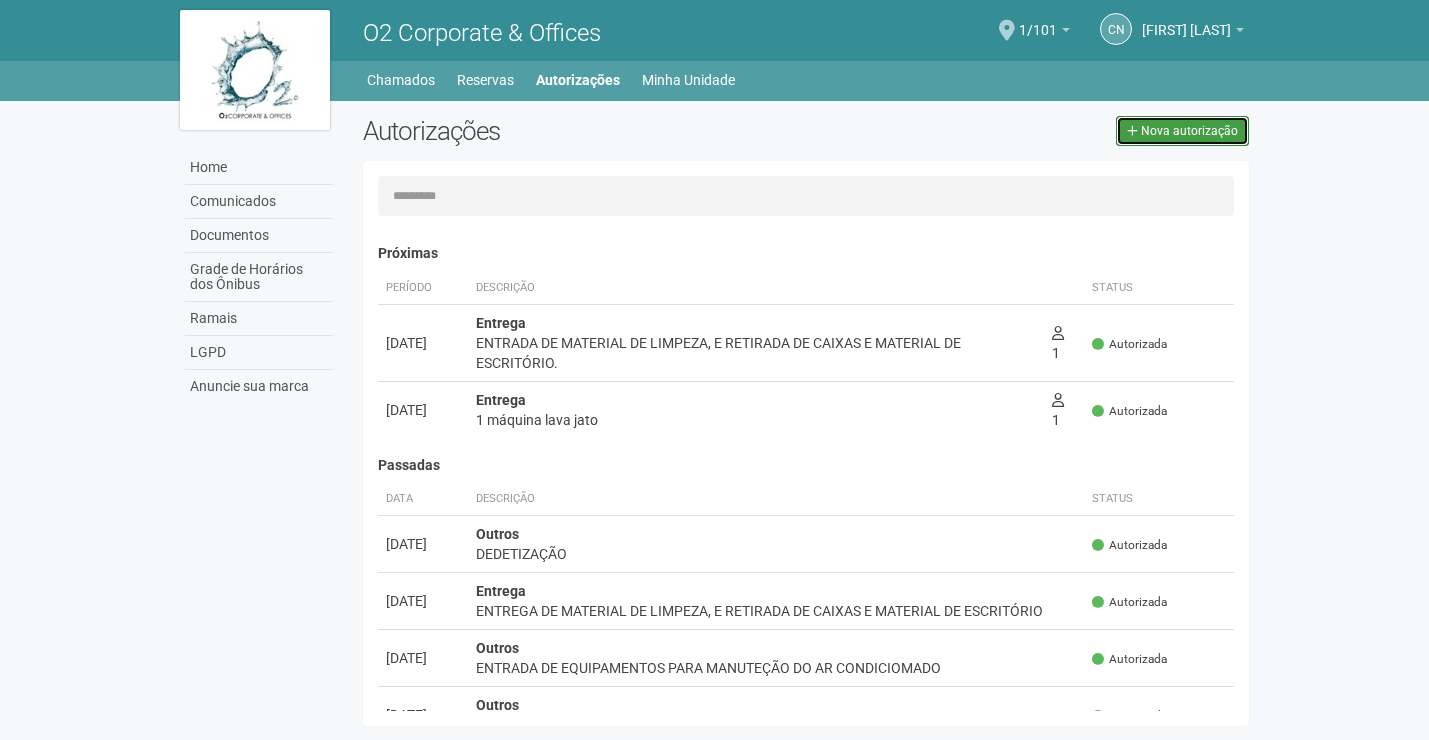 click on "Nova autorização" at bounding box center [1189, 131] 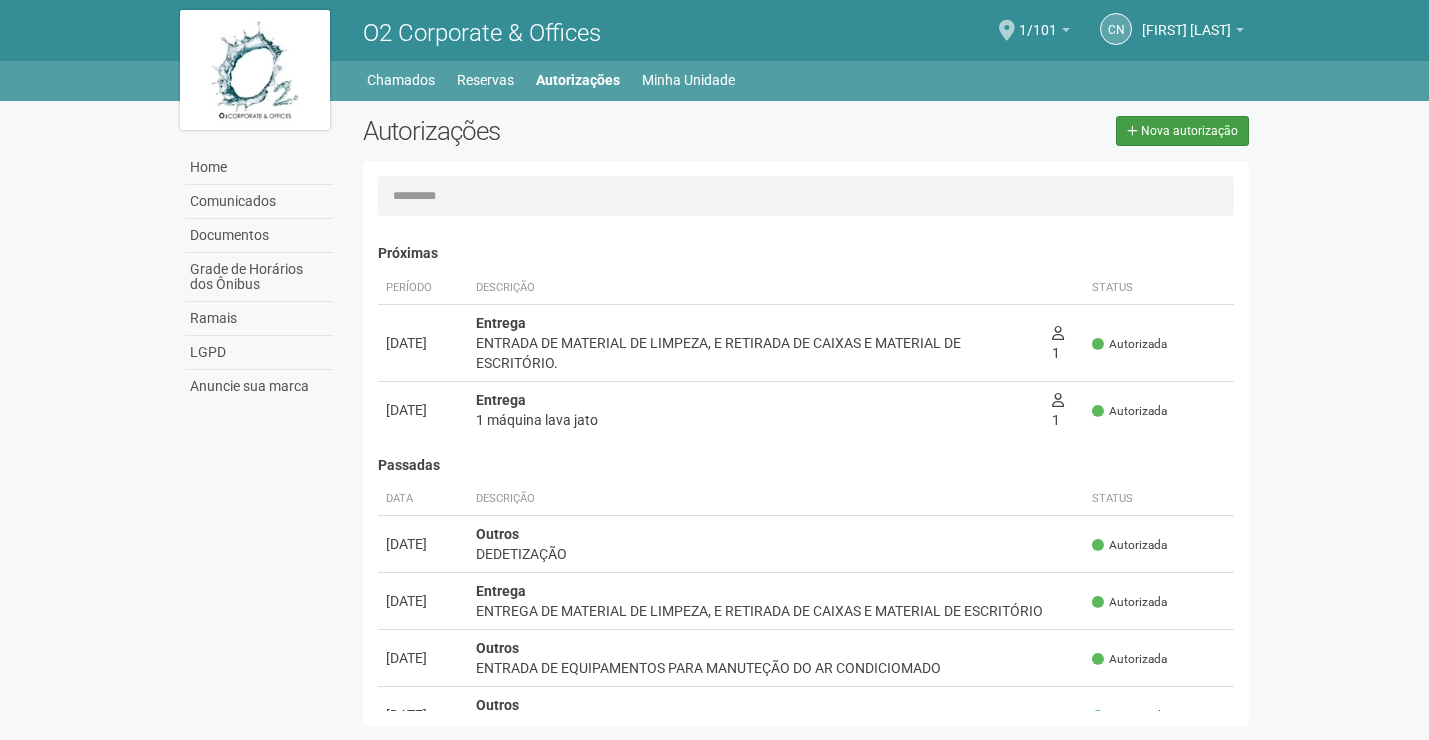 select on "**" 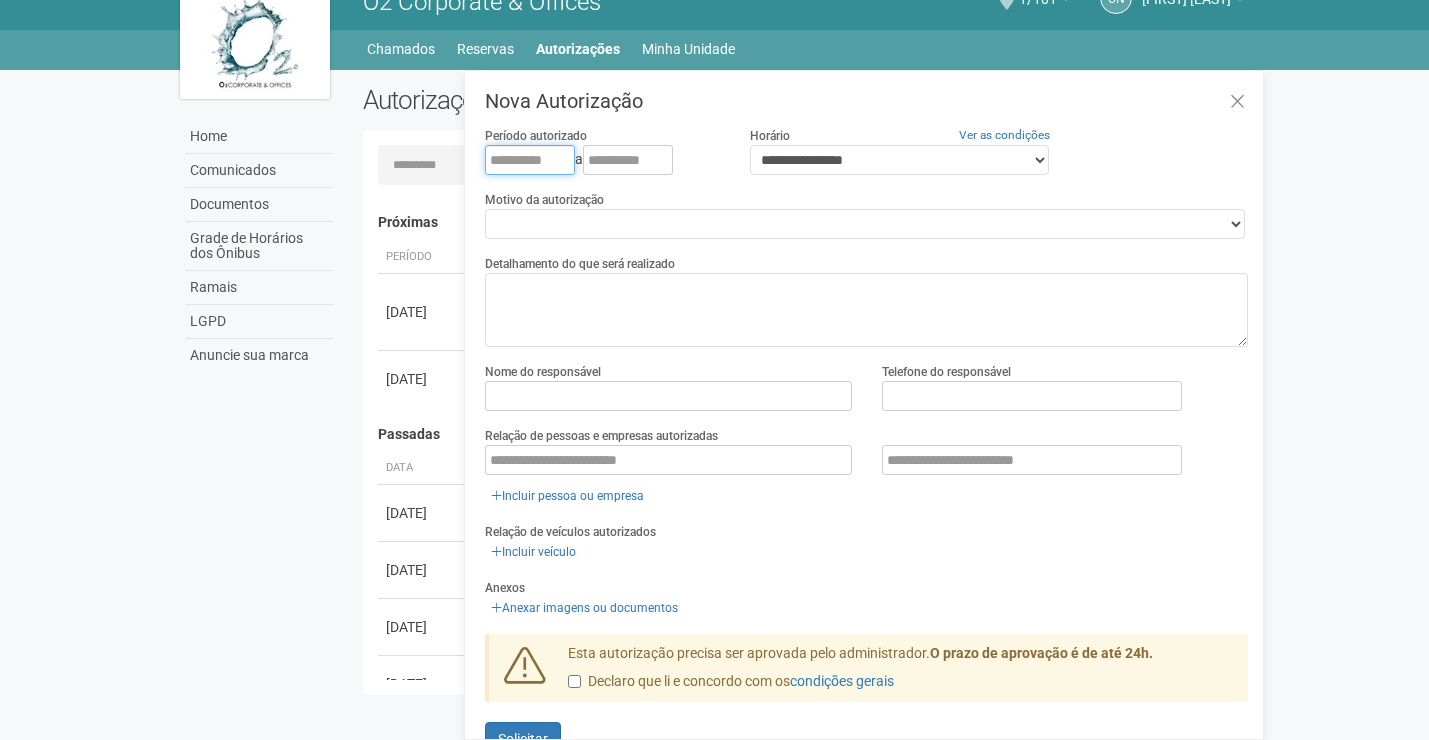 click at bounding box center [530, 160] 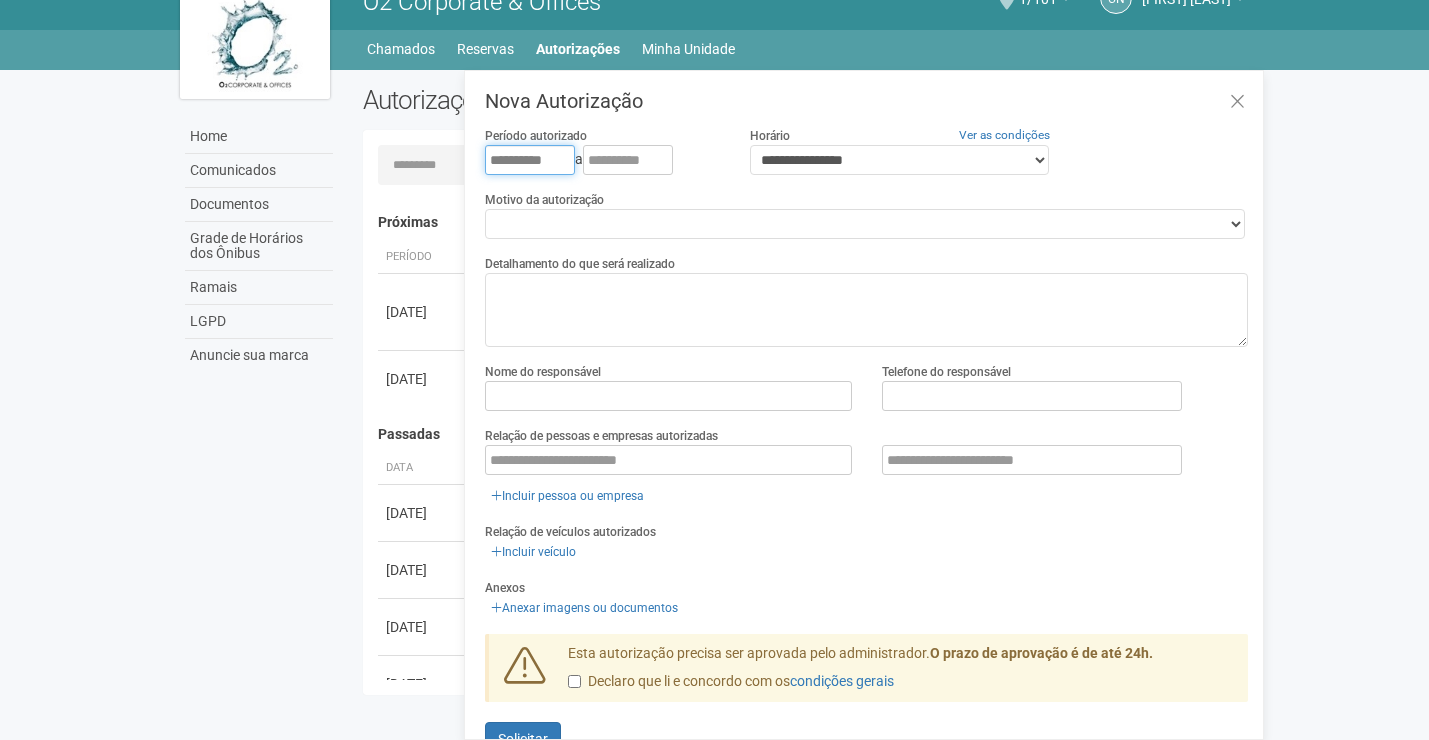type on "**********" 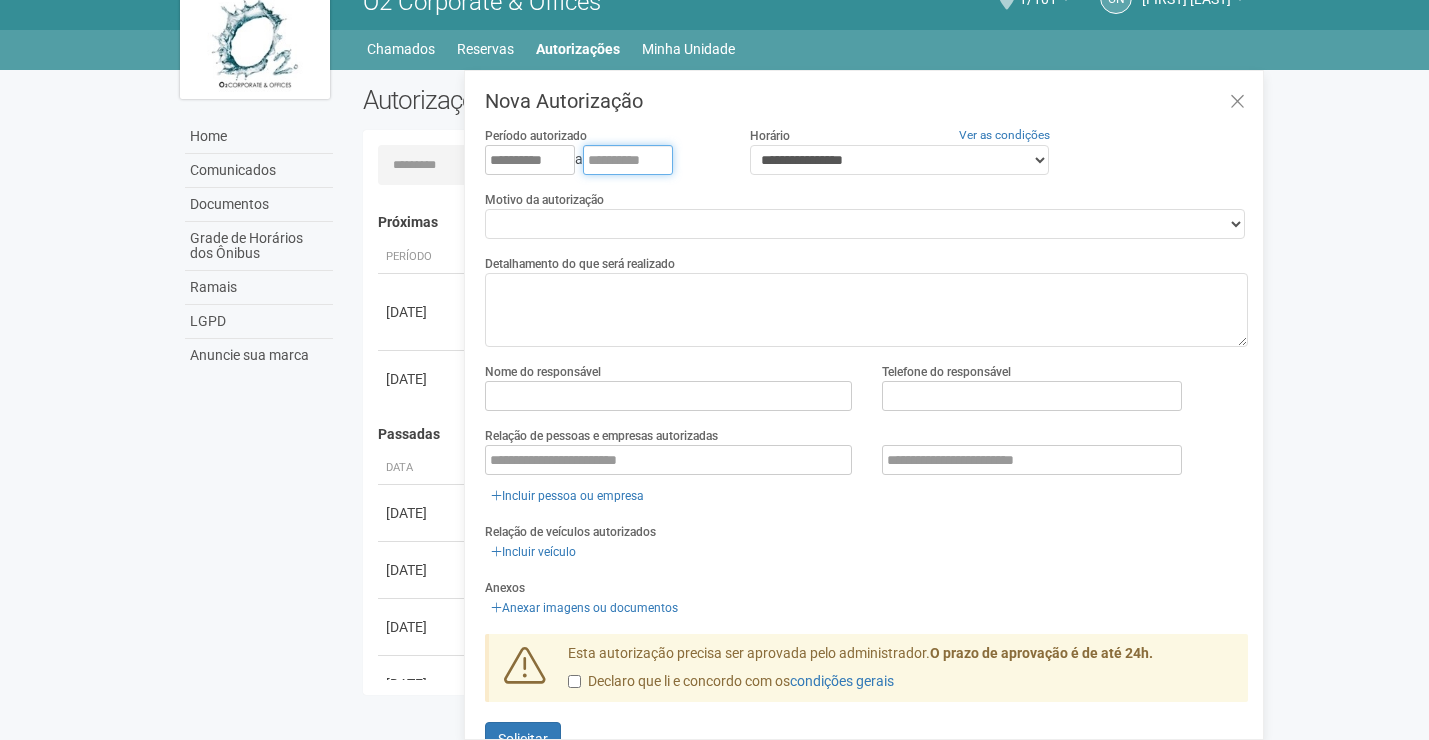 click at bounding box center (628, 160) 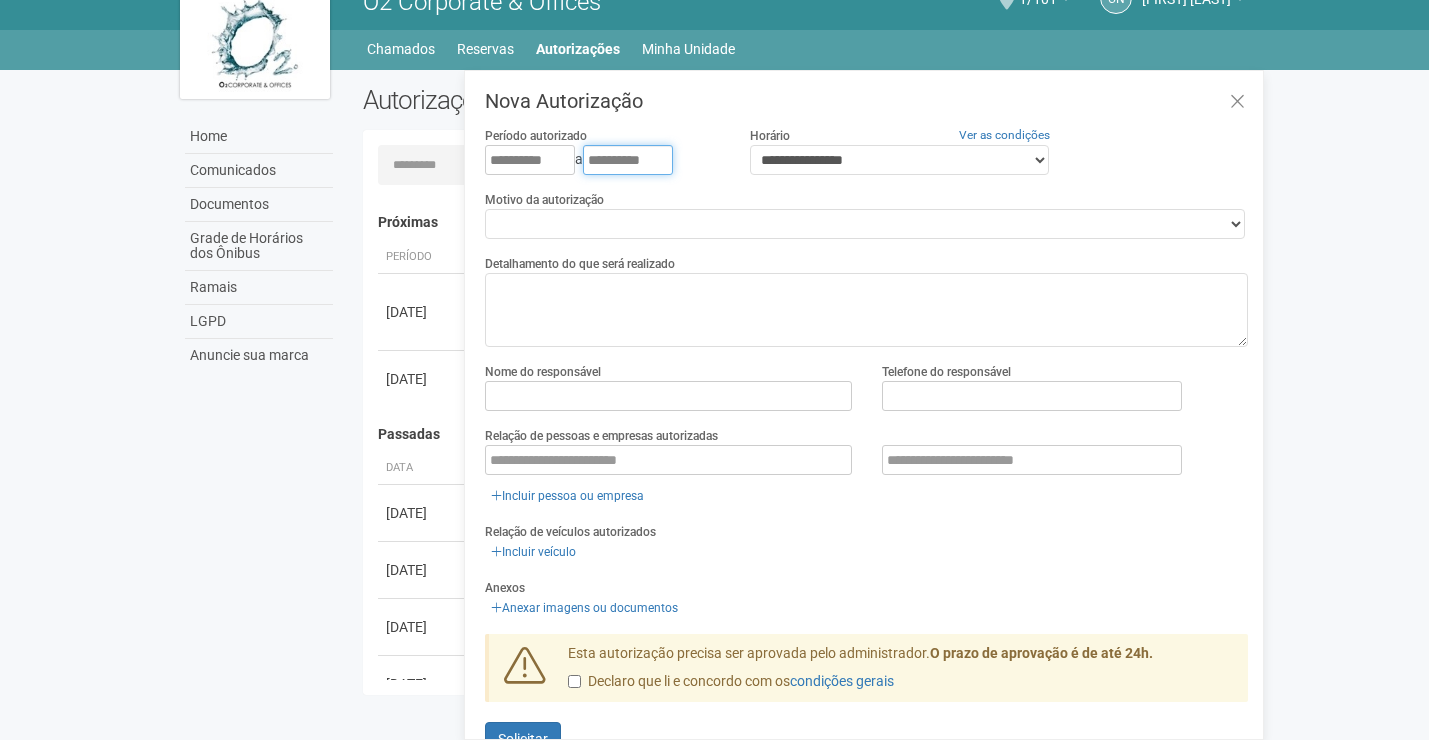 type on "**********" 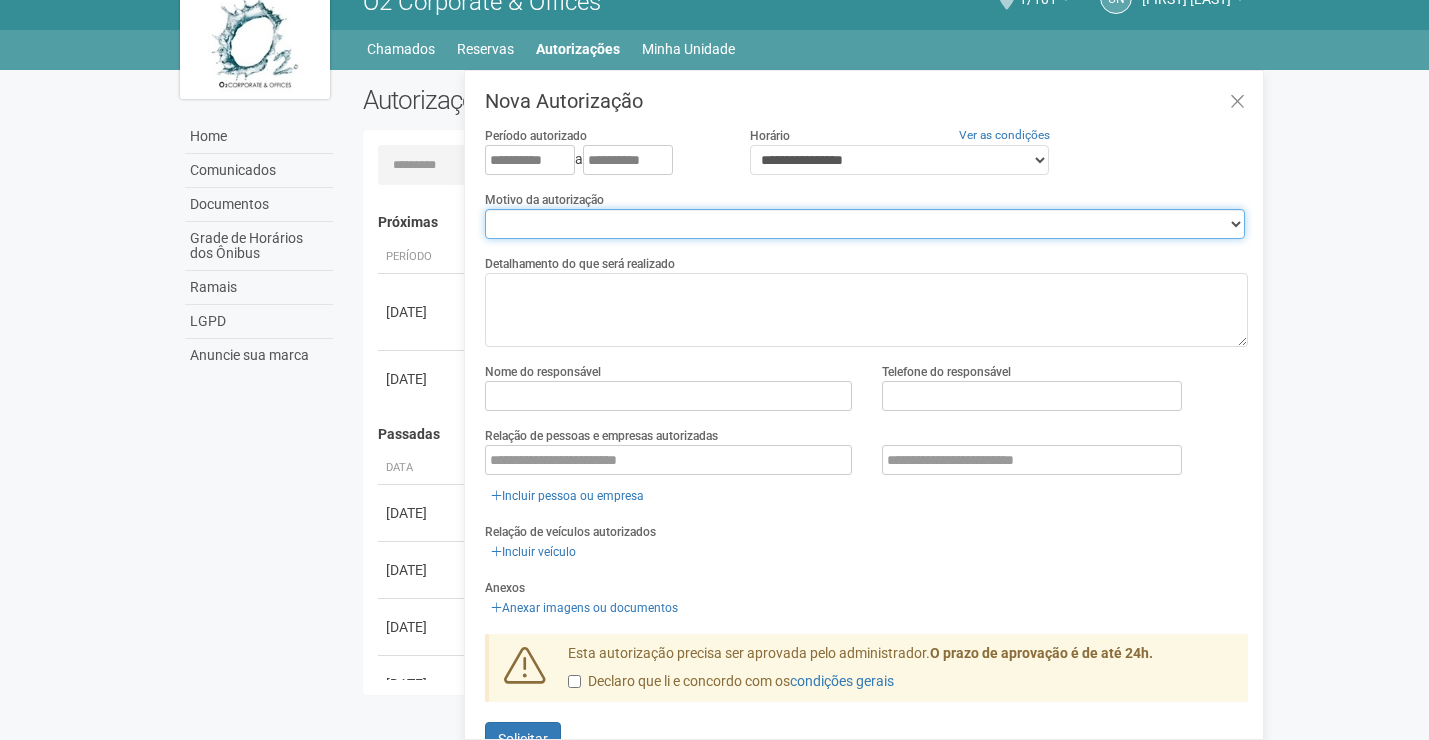 click on "**********" at bounding box center (865, 224) 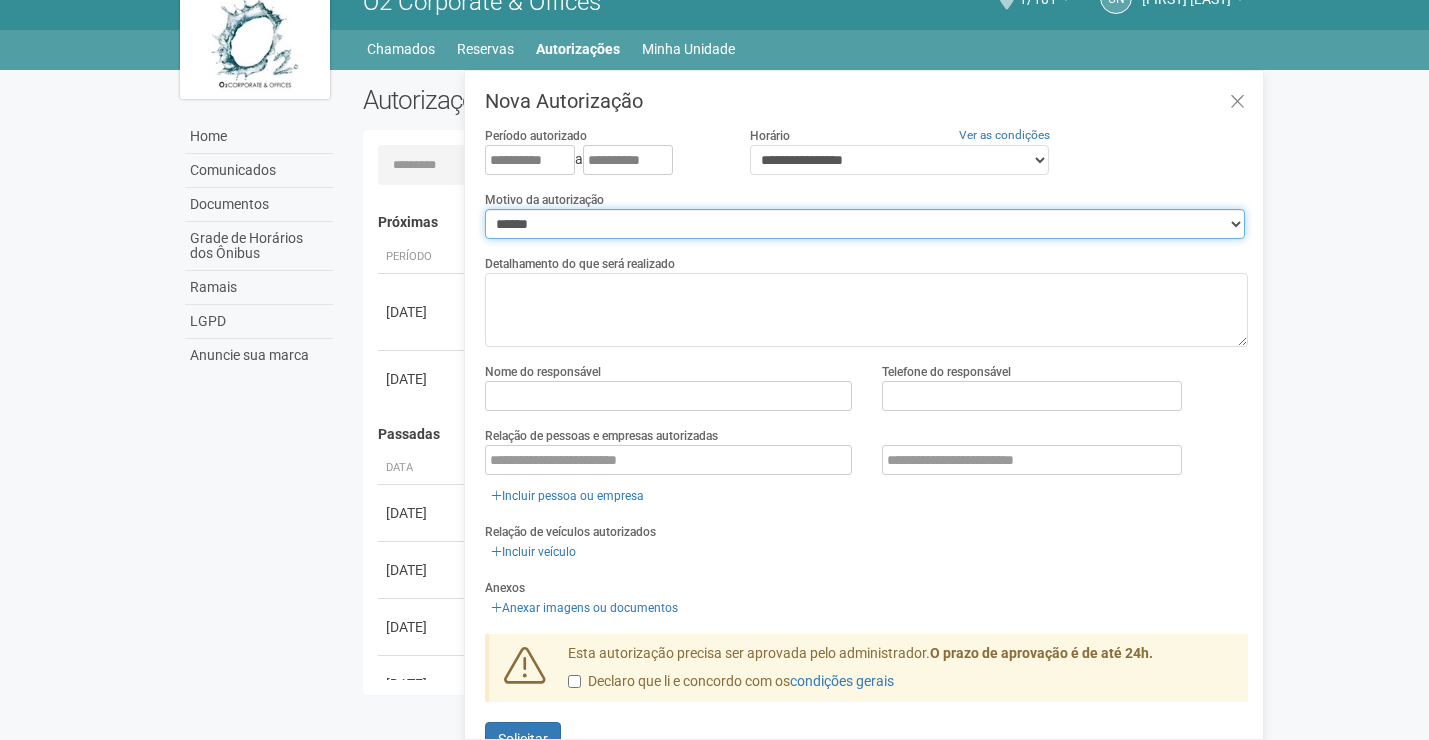 click on "**********" at bounding box center [865, 224] 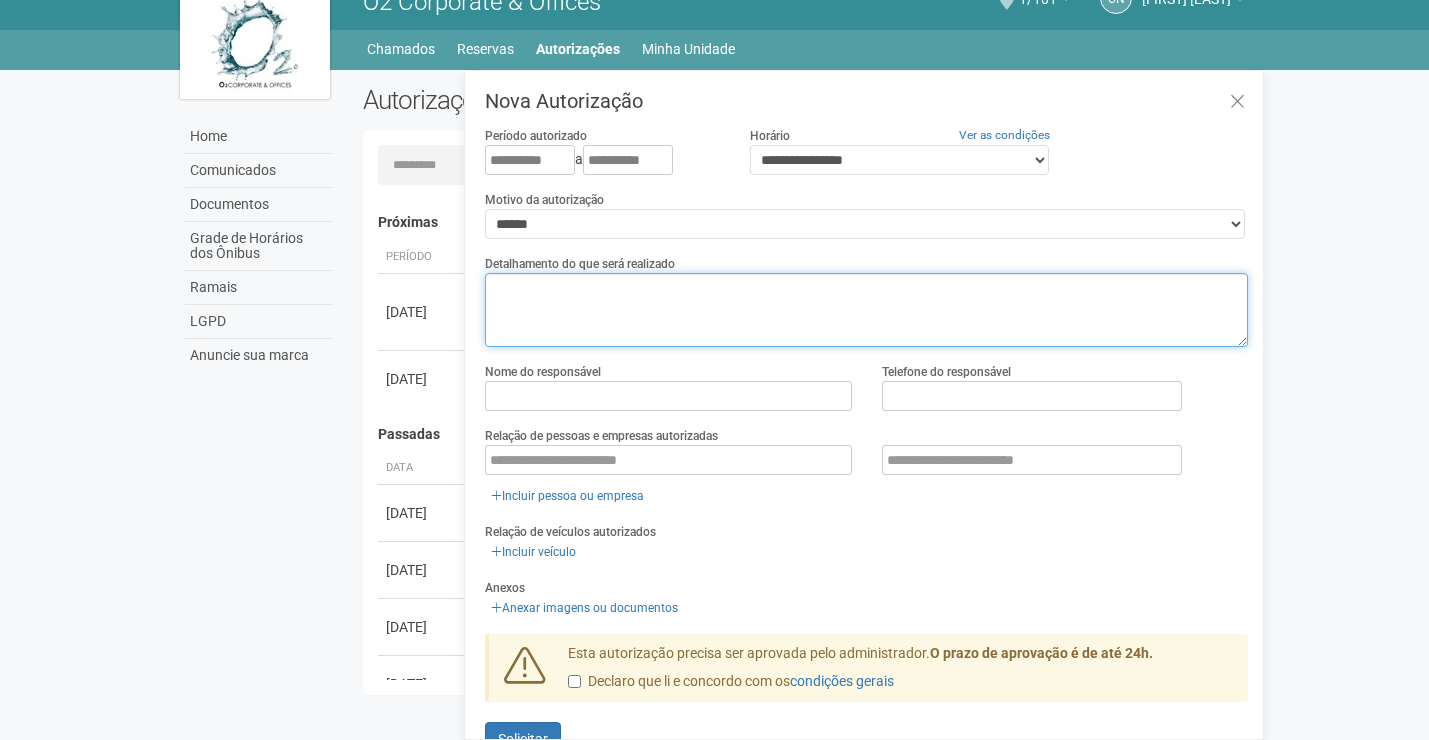 click at bounding box center (866, 310) 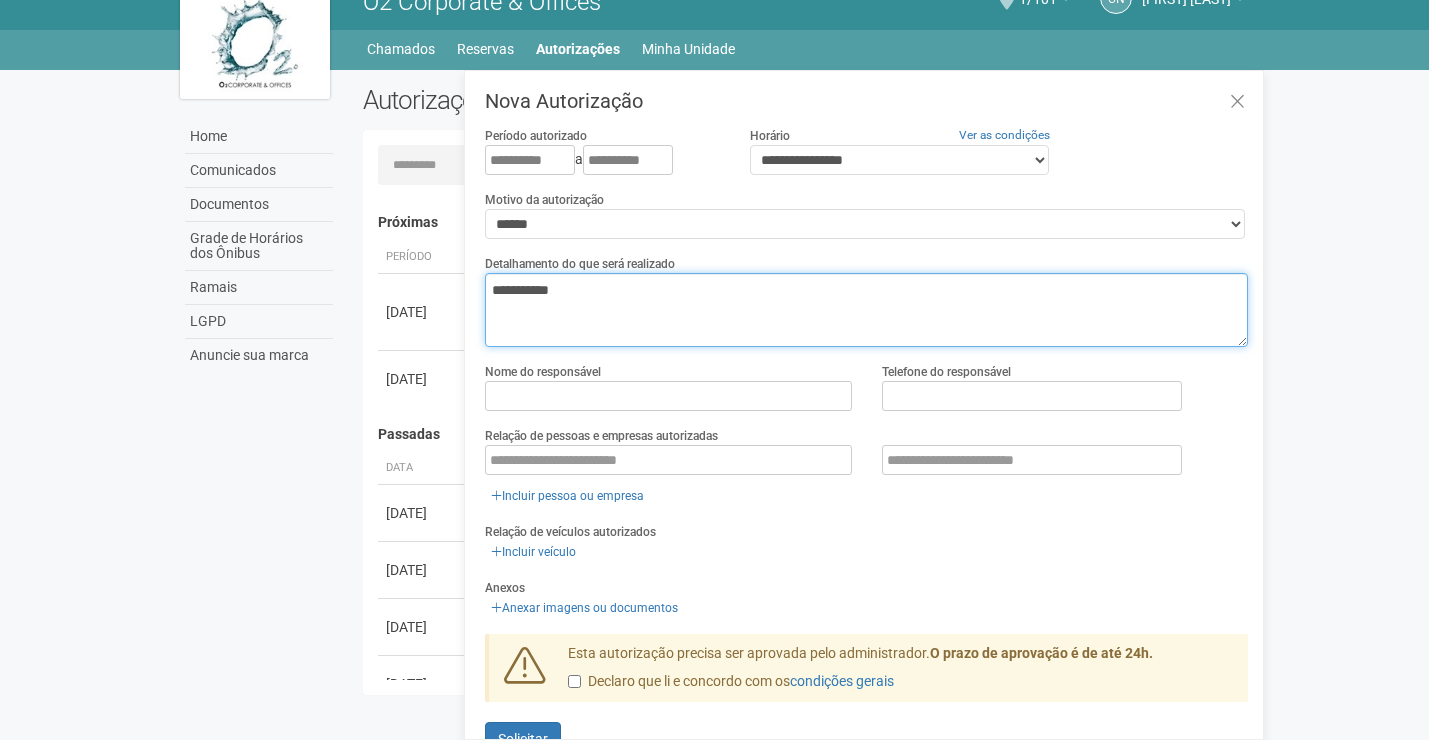 type on "**********" 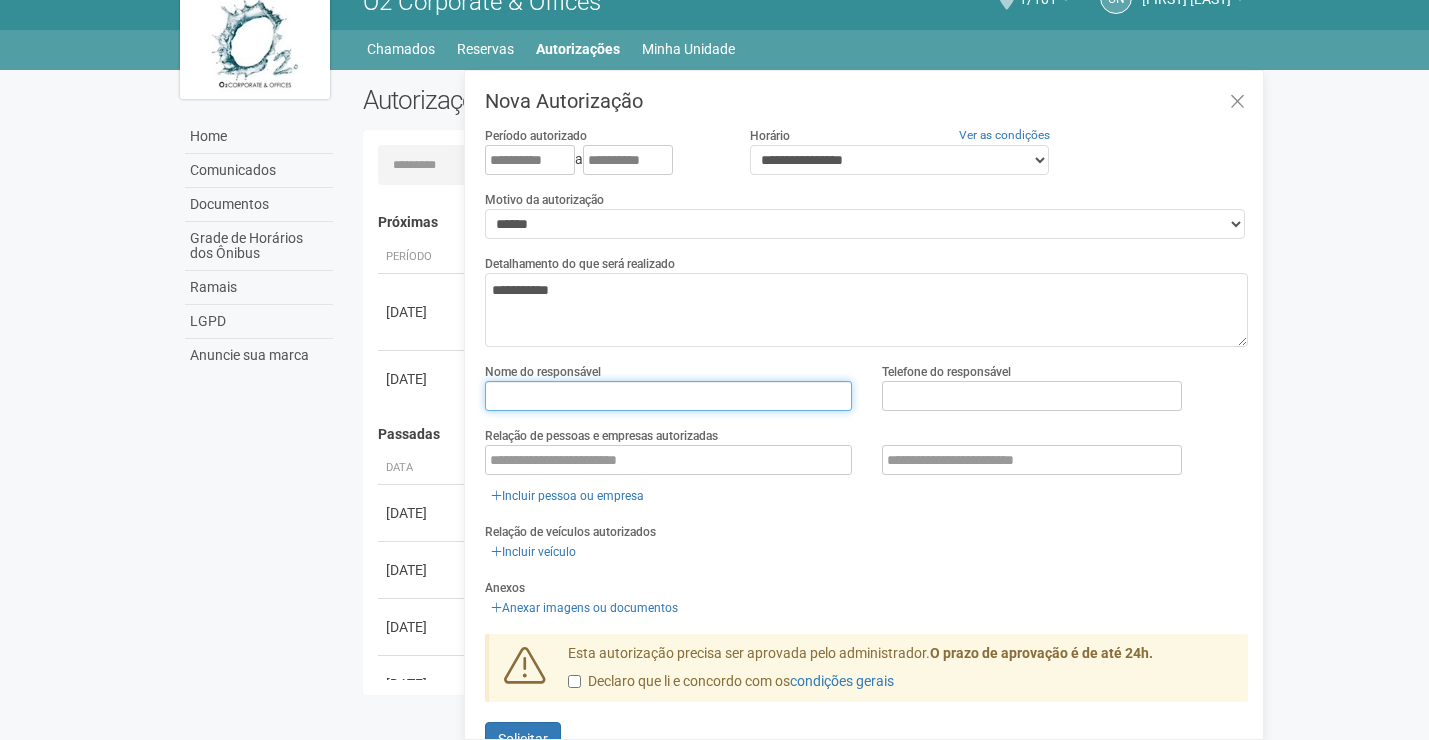 click at bounding box center [668, 396] 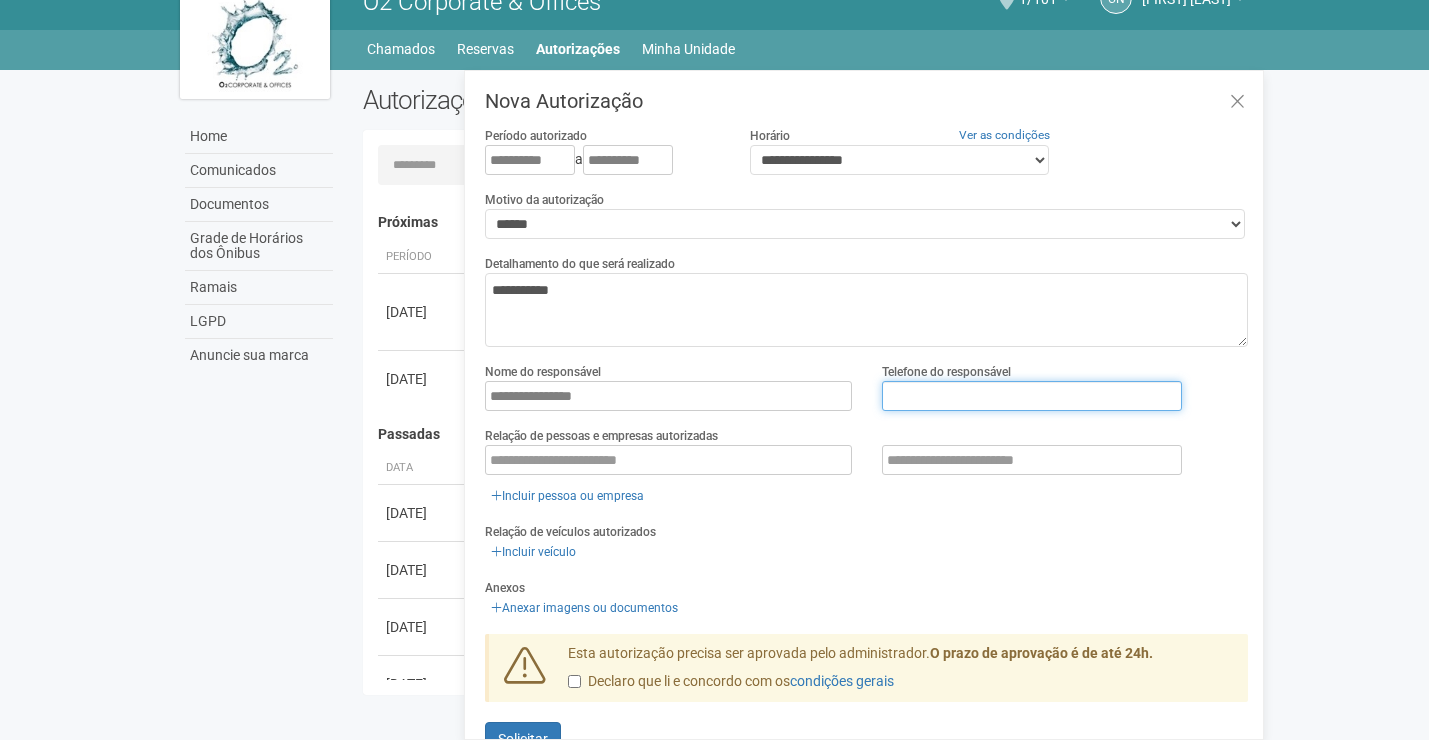 type on "**********" 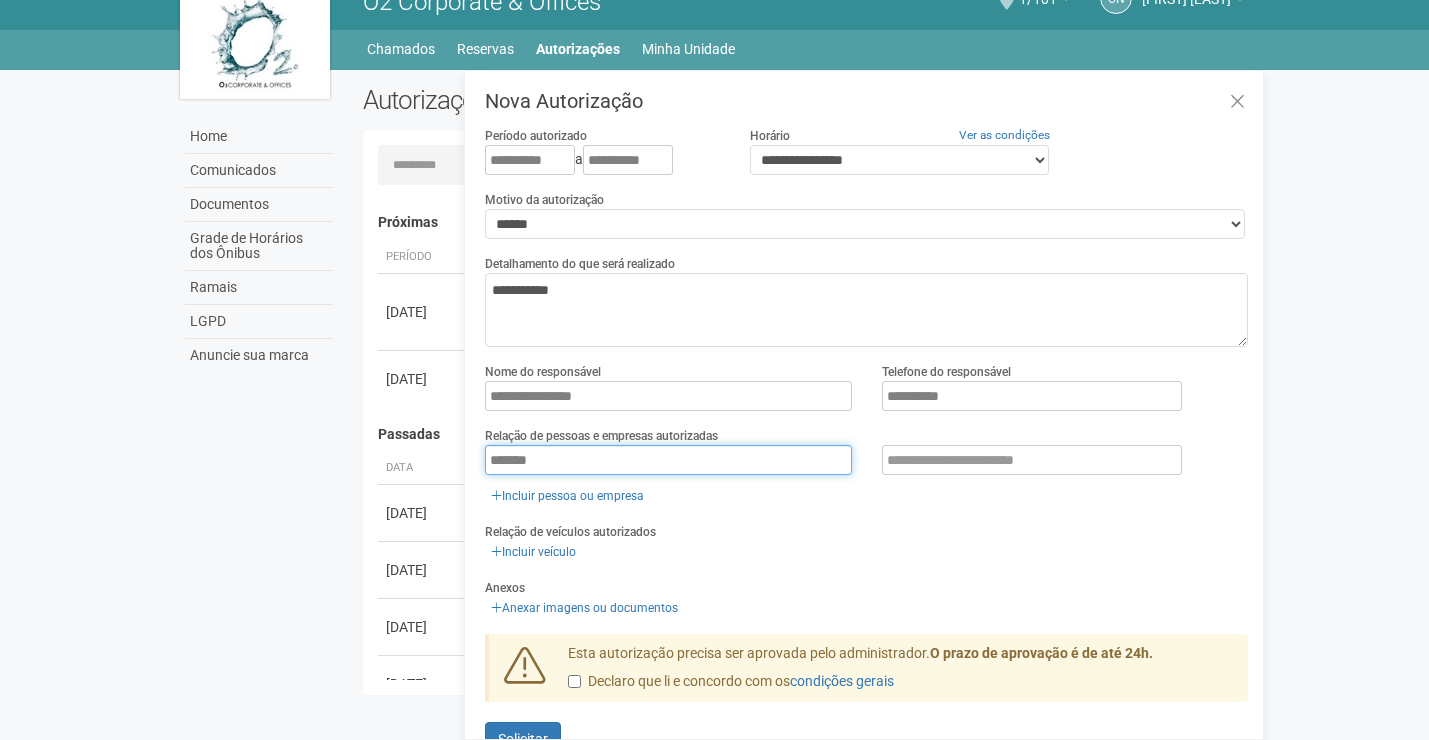 drag, startPoint x: 561, startPoint y: 451, endPoint x: 474, endPoint y: 451, distance: 87 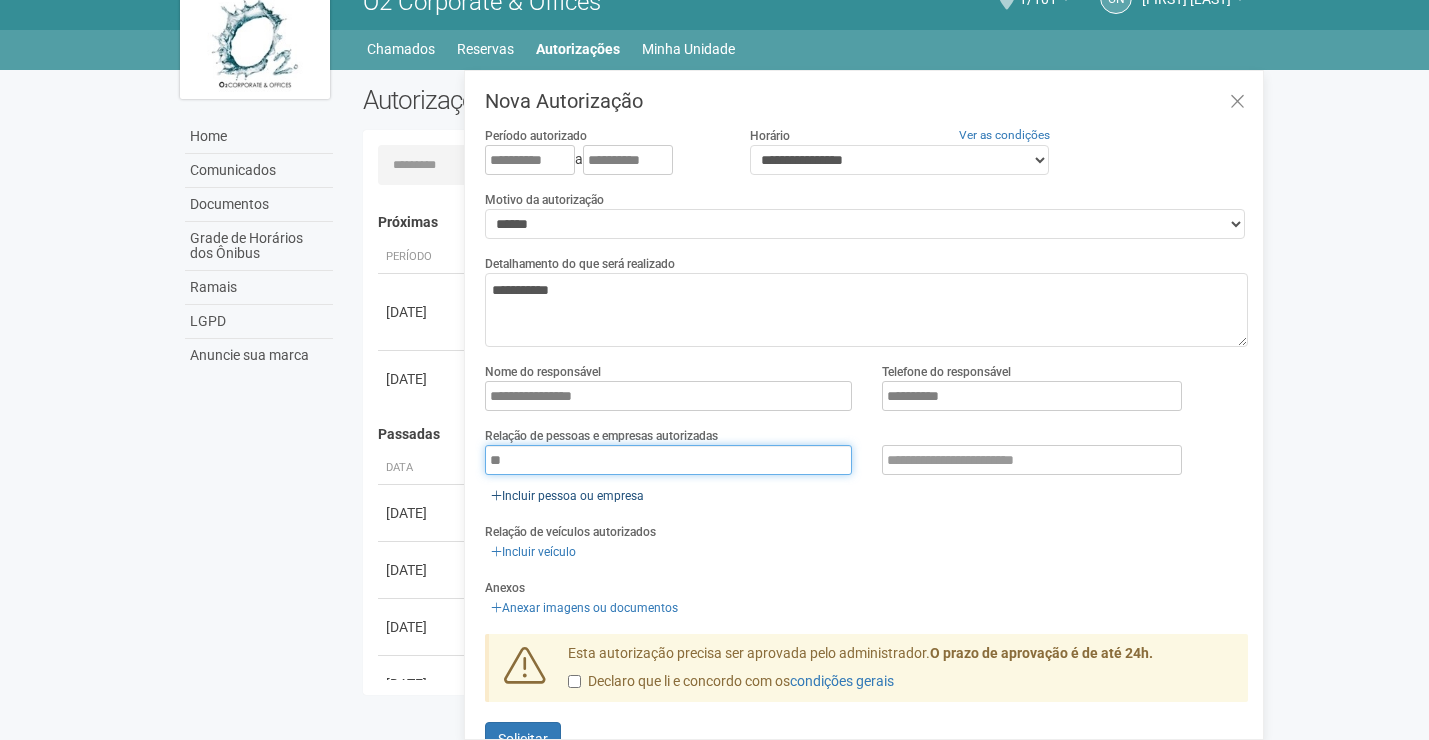 type on "***" 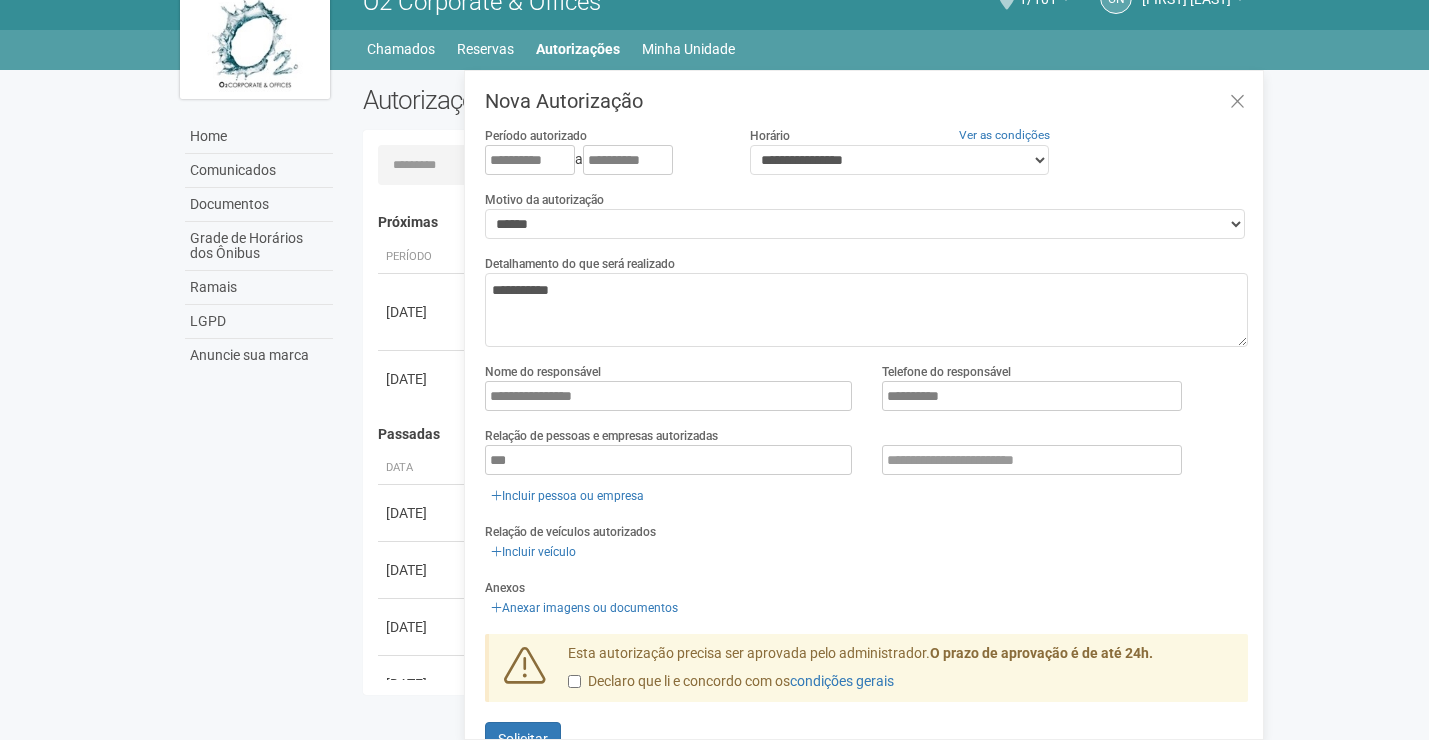 click on "Declaro que li e concordo com os
condições gerais" at bounding box center [731, 682] 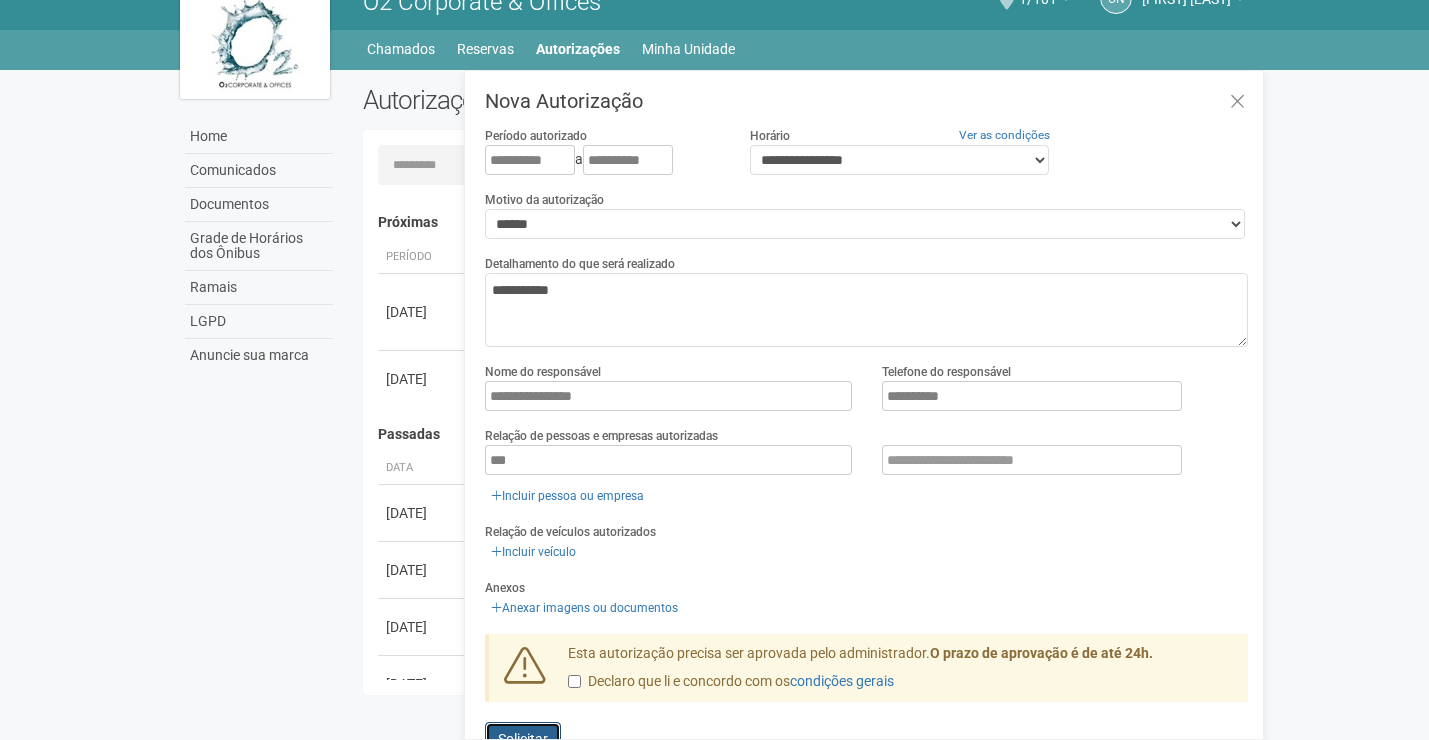 click on "Enviando...
Solicitar" at bounding box center (523, 739) 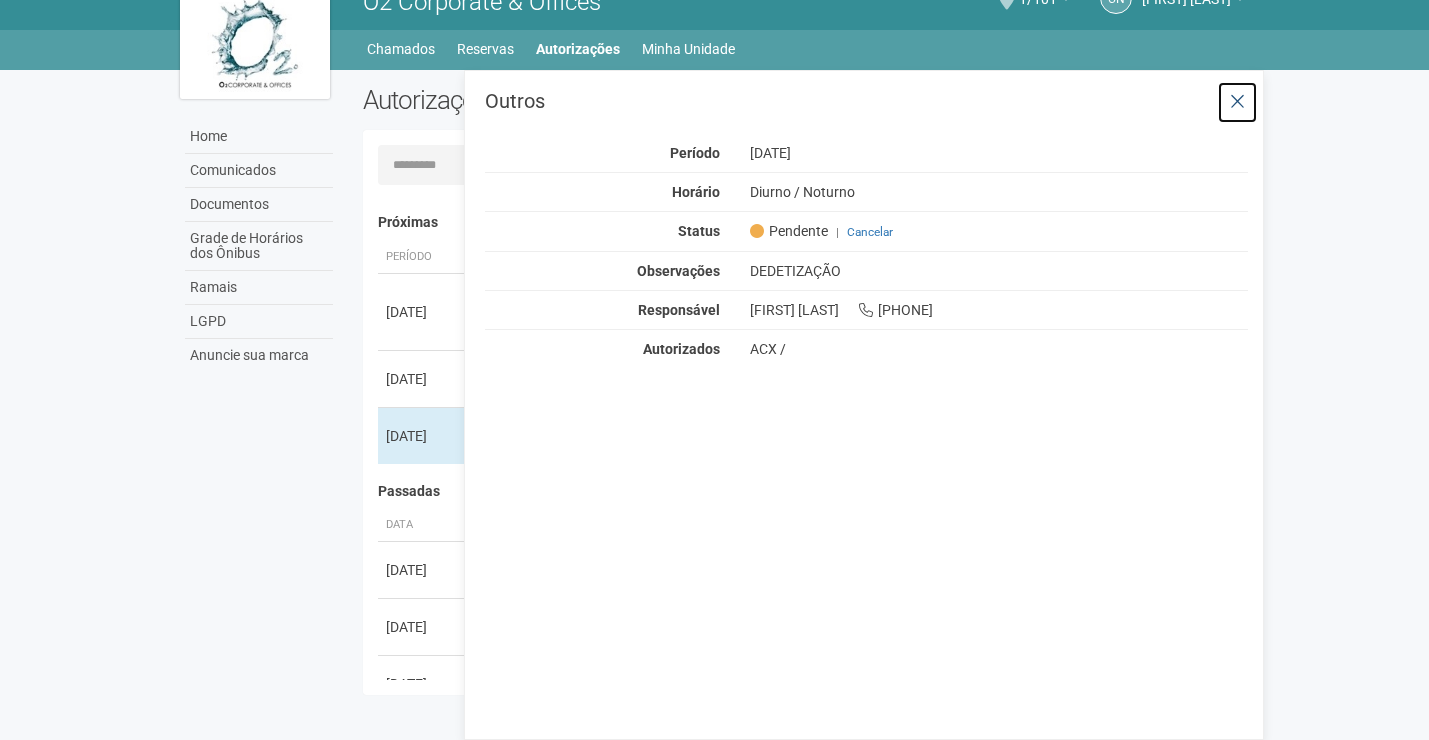 click at bounding box center (1237, 102) 